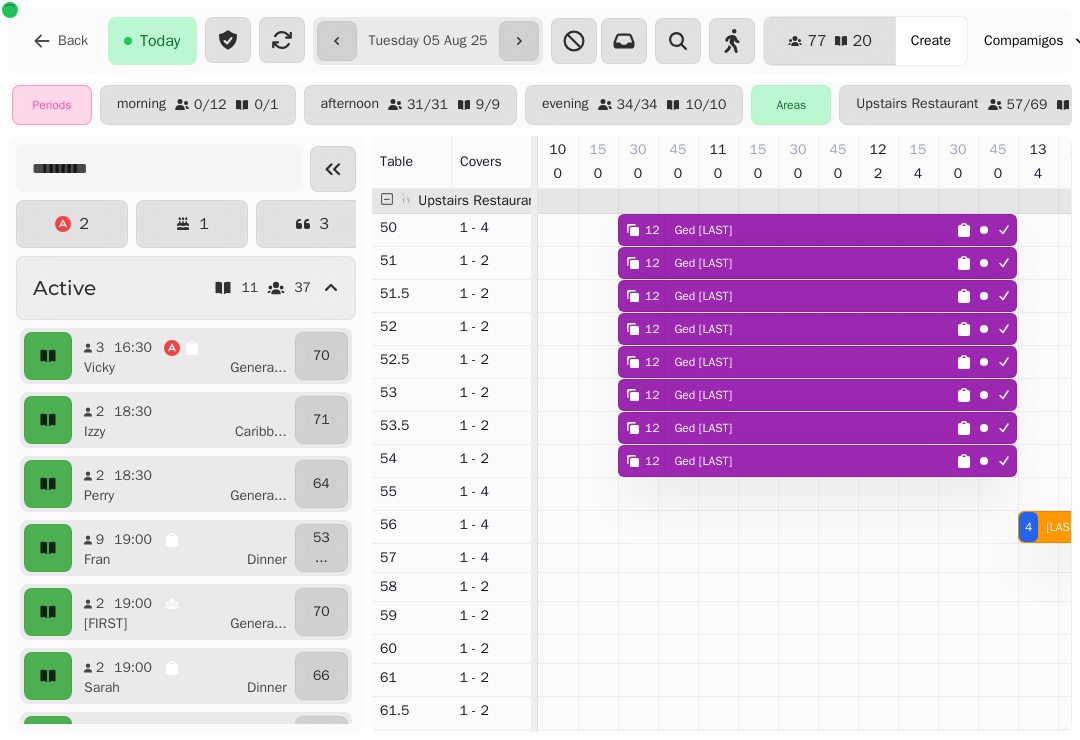 scroll, scrollTop: 0, scrollLeft: 0, axis: both 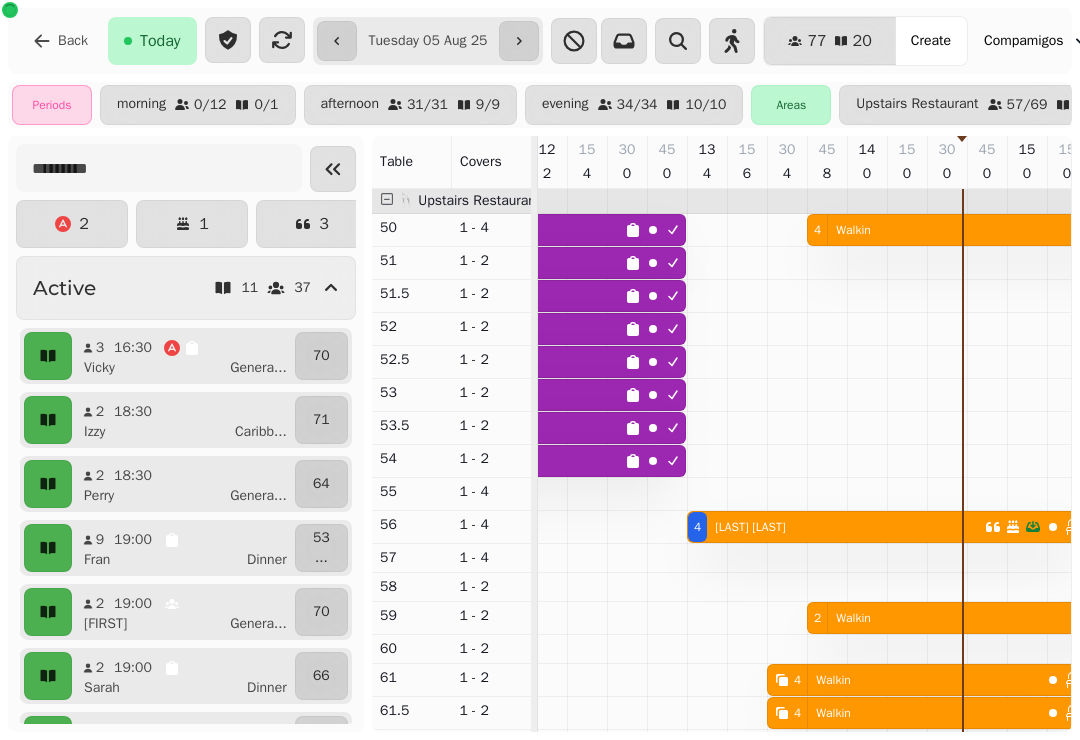 click at bounding box center (867, 866) 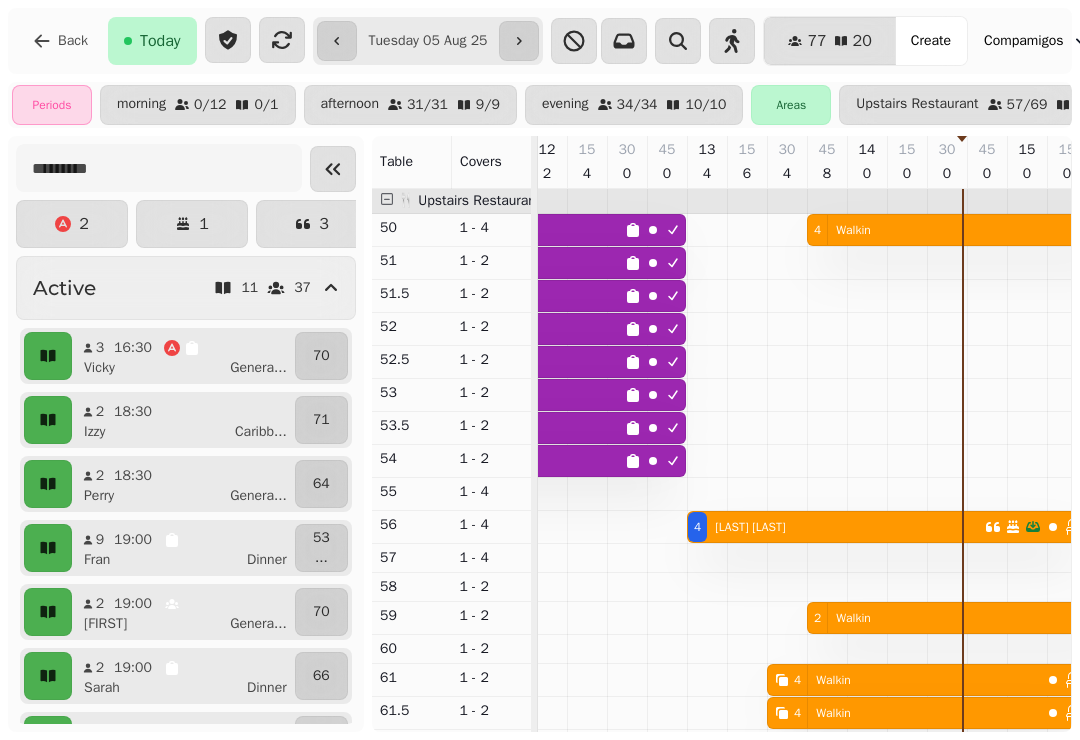 click on "4 Walkin" at bounding box center (944, 230) 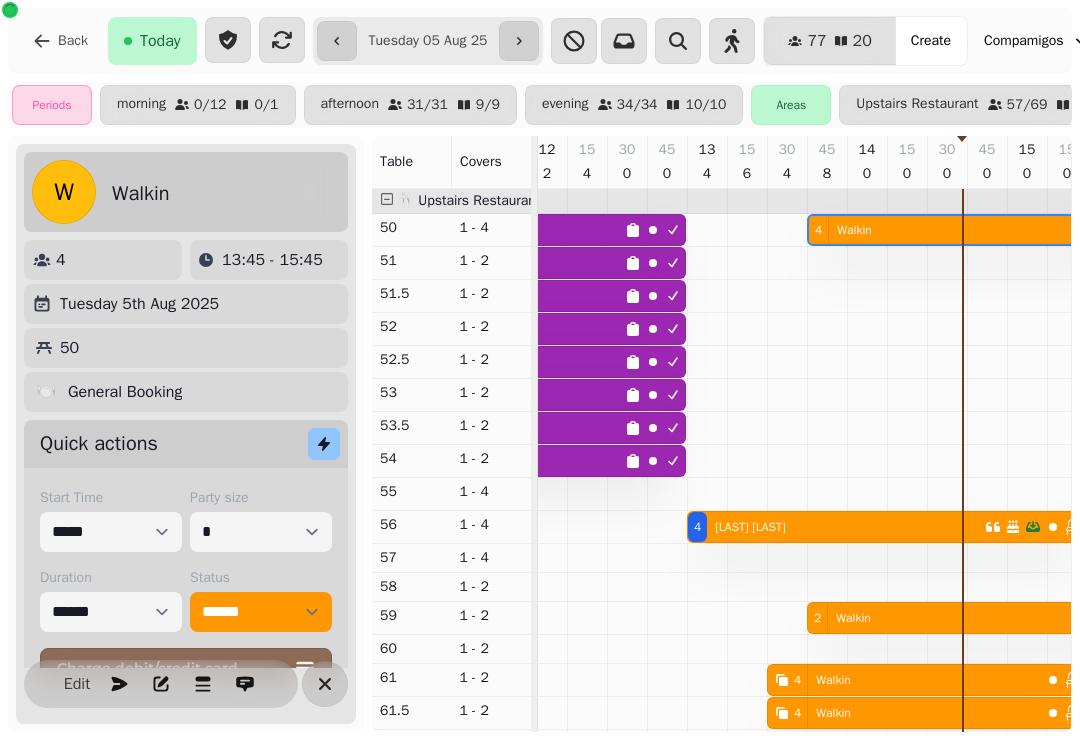 scroll, scrollTop: 0, scrollLeft: 587, axis: horizontal 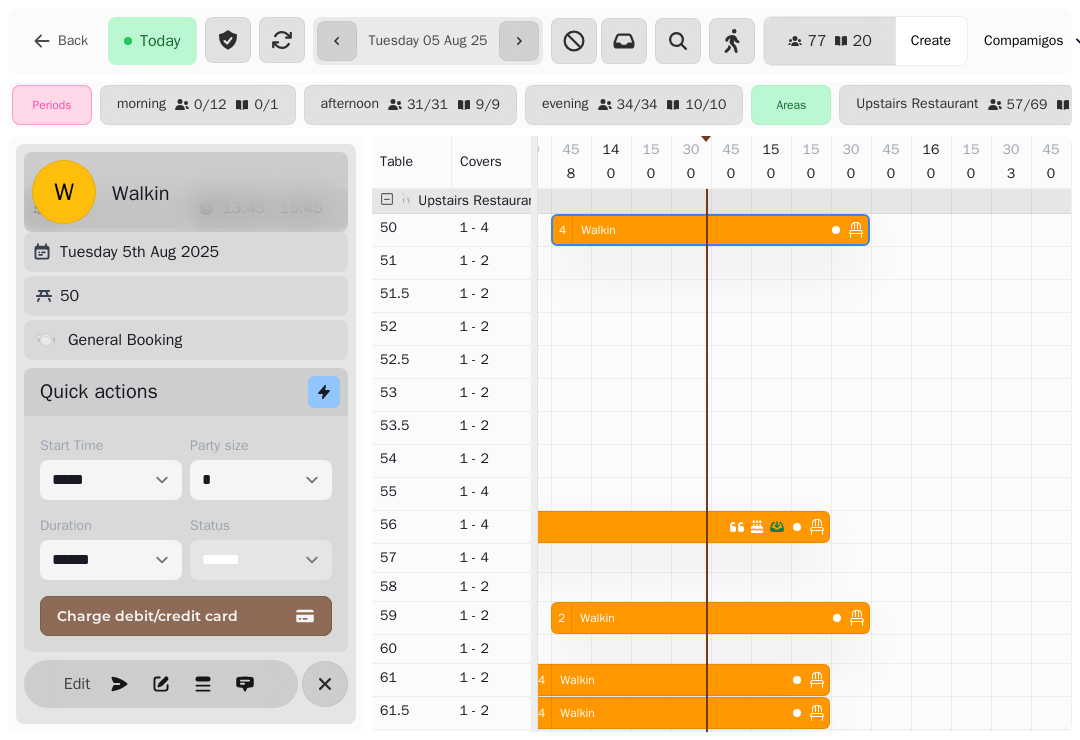 click on "**********" at bounding box center [261, 560] 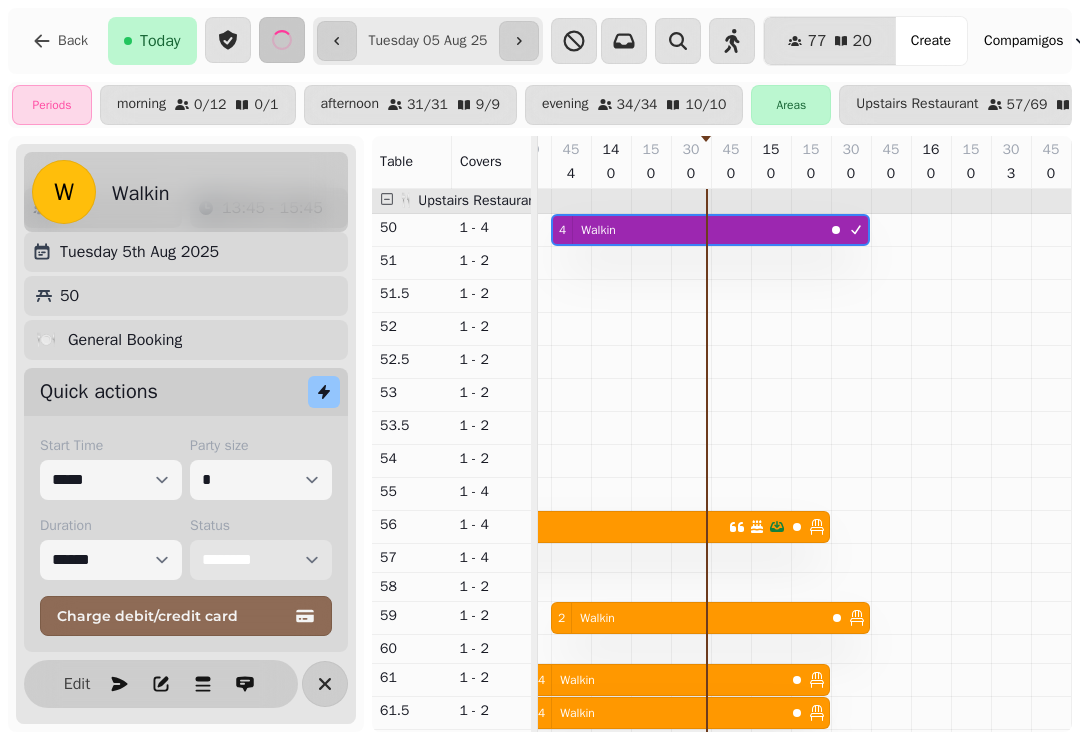 scroll, scrollTop: 99, scrollLeft: 529, axis: both 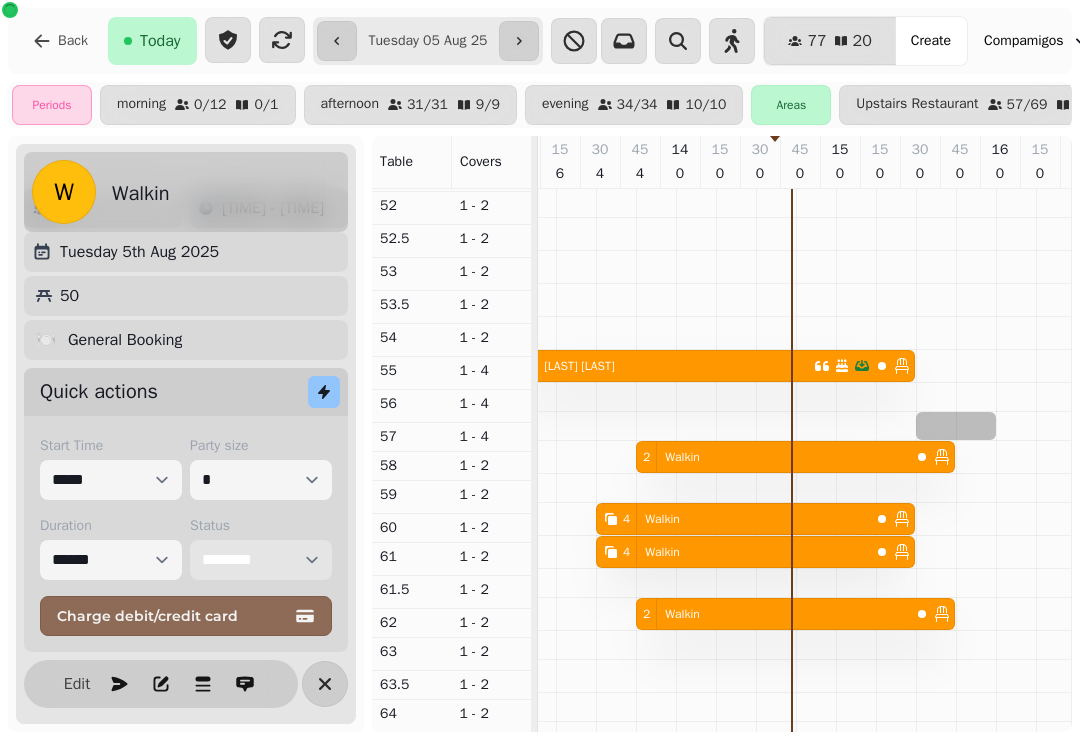 select on "****" 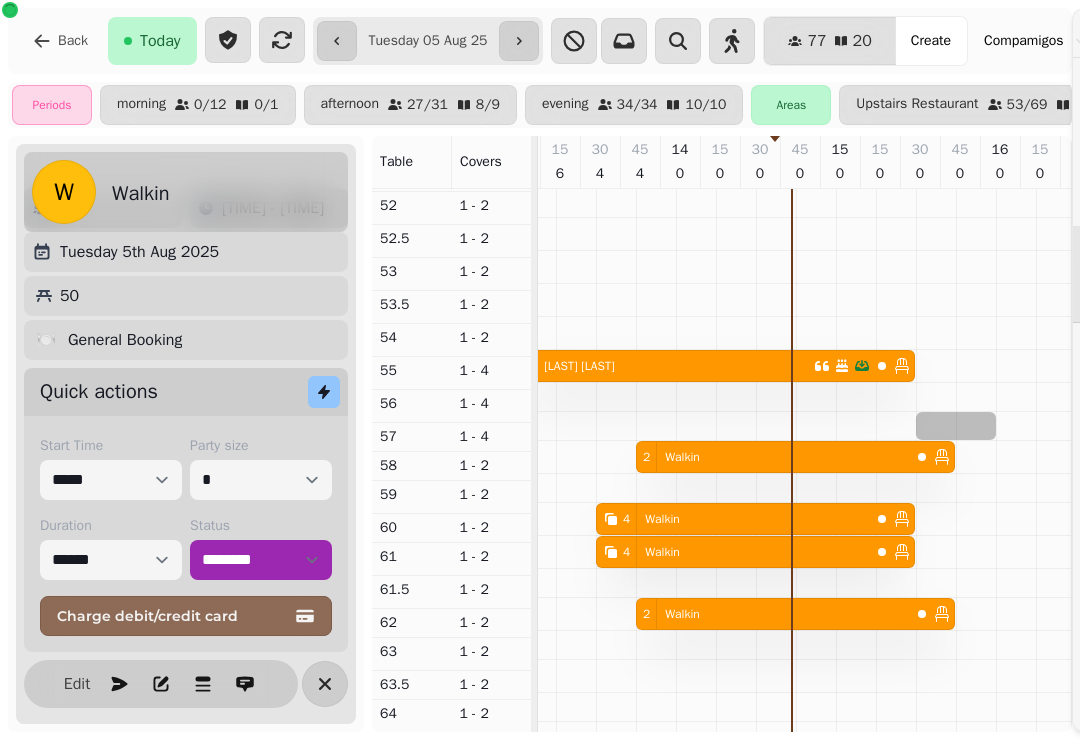 scroll, scrollTop: 163, scrollLeft: 0, axis: vertical 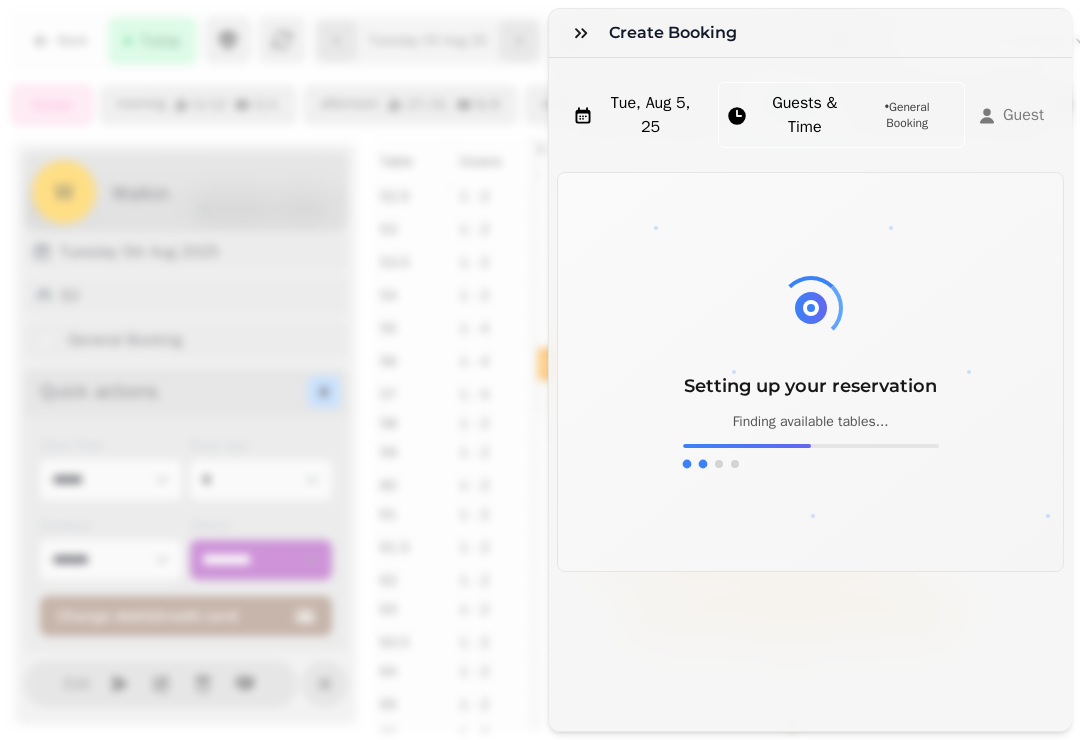click 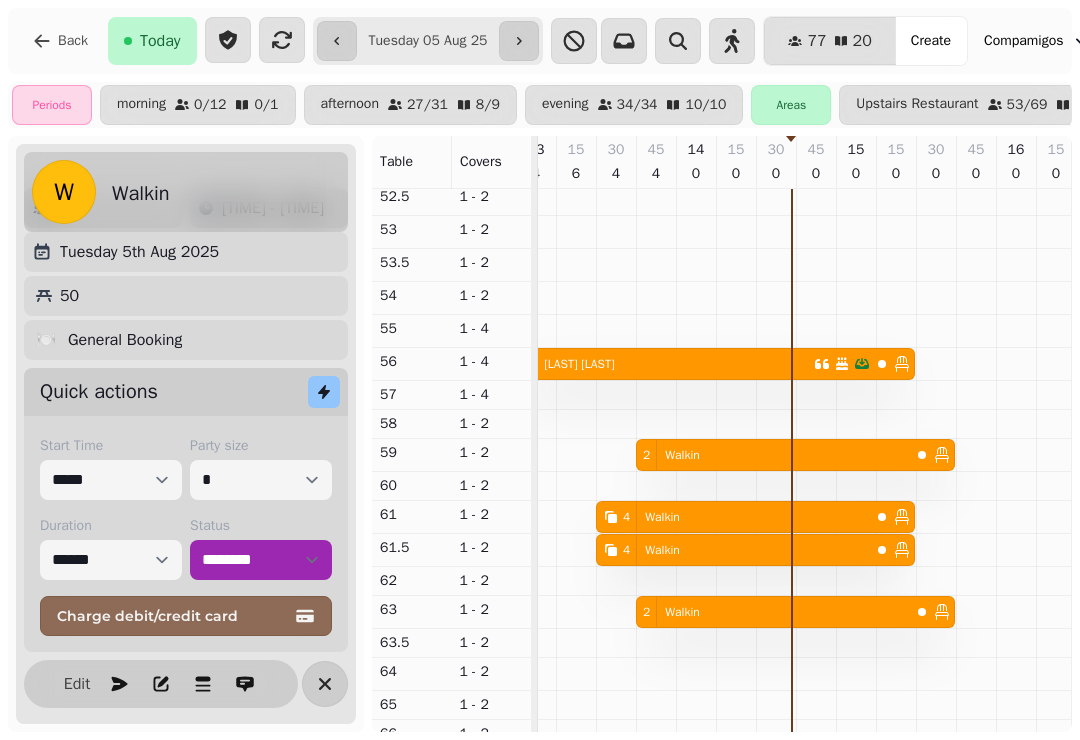 click on "2 Walkin" at bounding box center [773, 612] 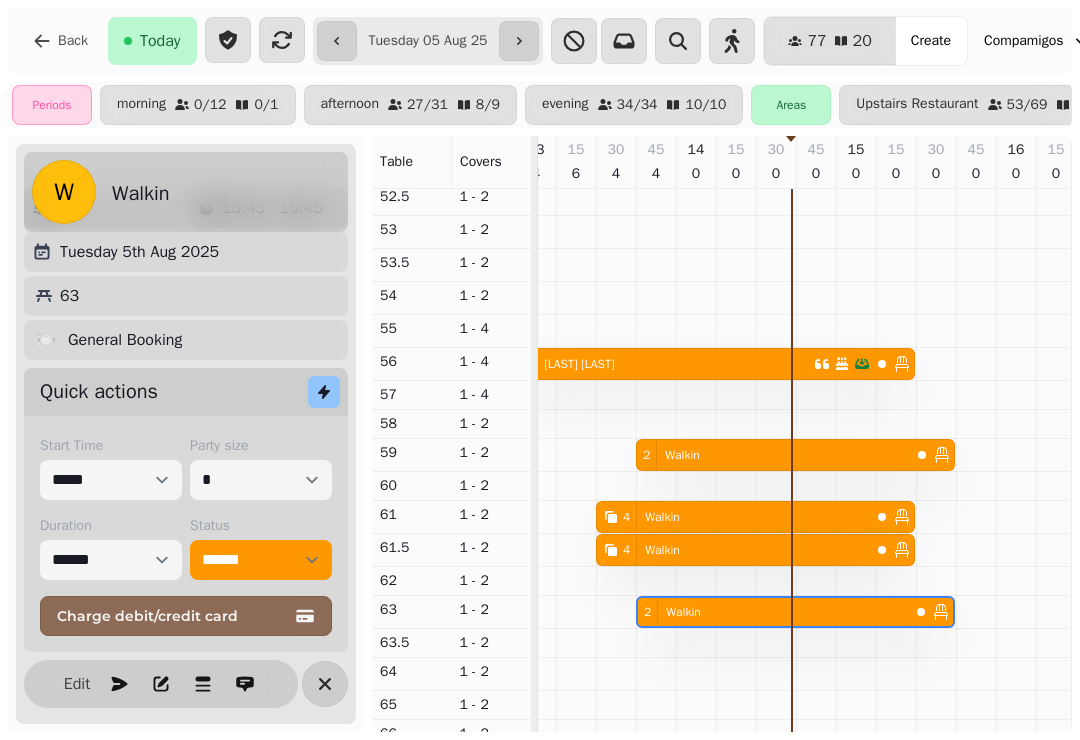 select on "*" 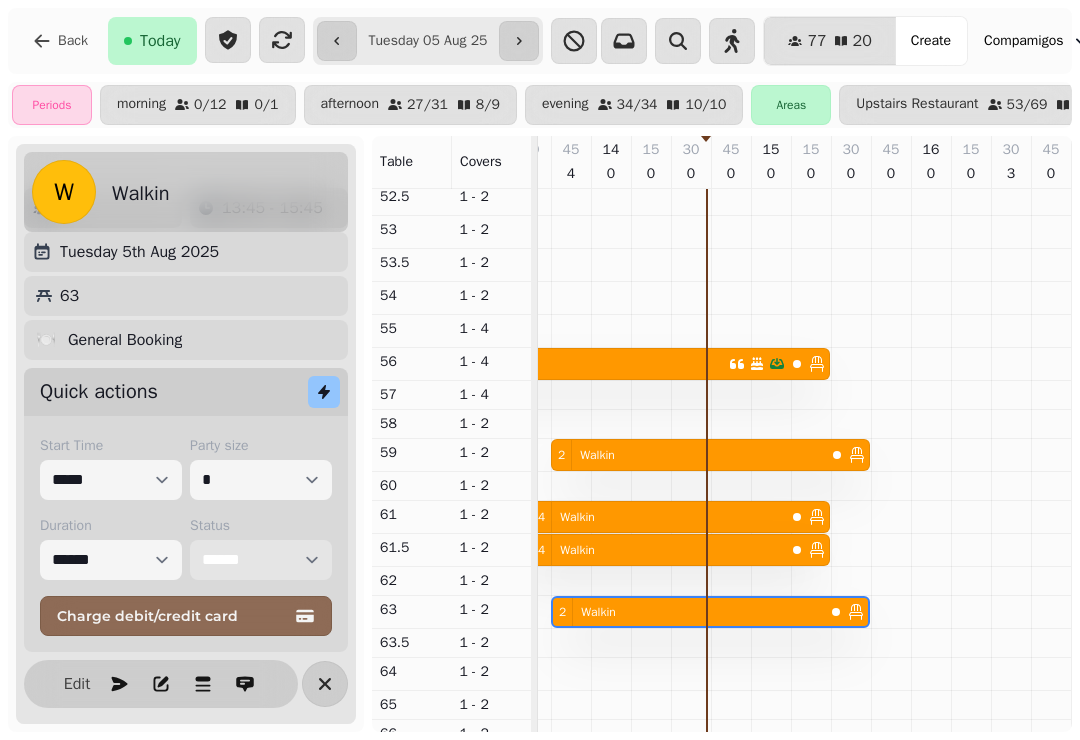 click on "**********" at bounding box center [261, 560] 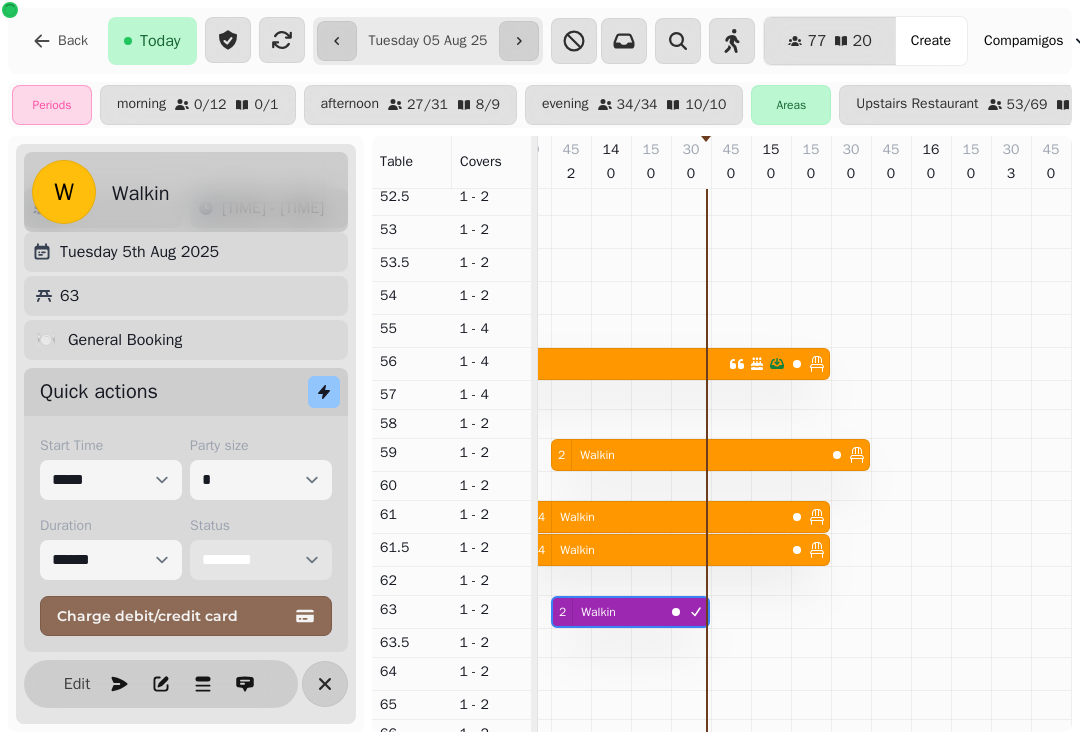 select on "****" 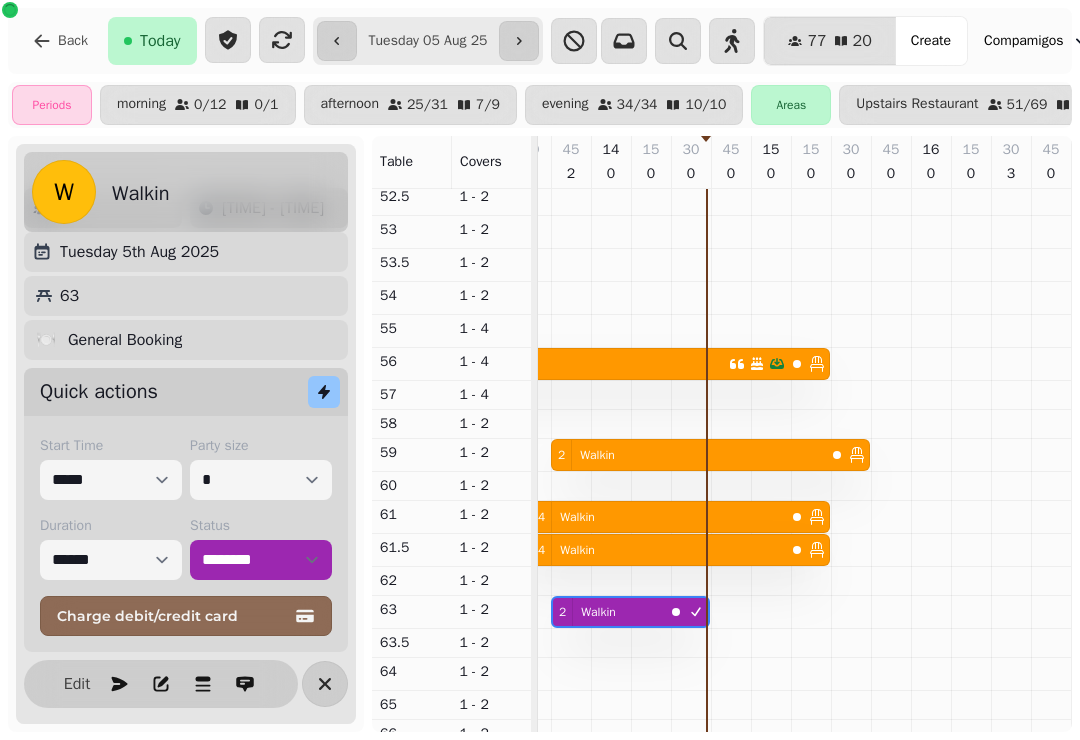 click on "4 Walkin" at bounding box center (648, 517) 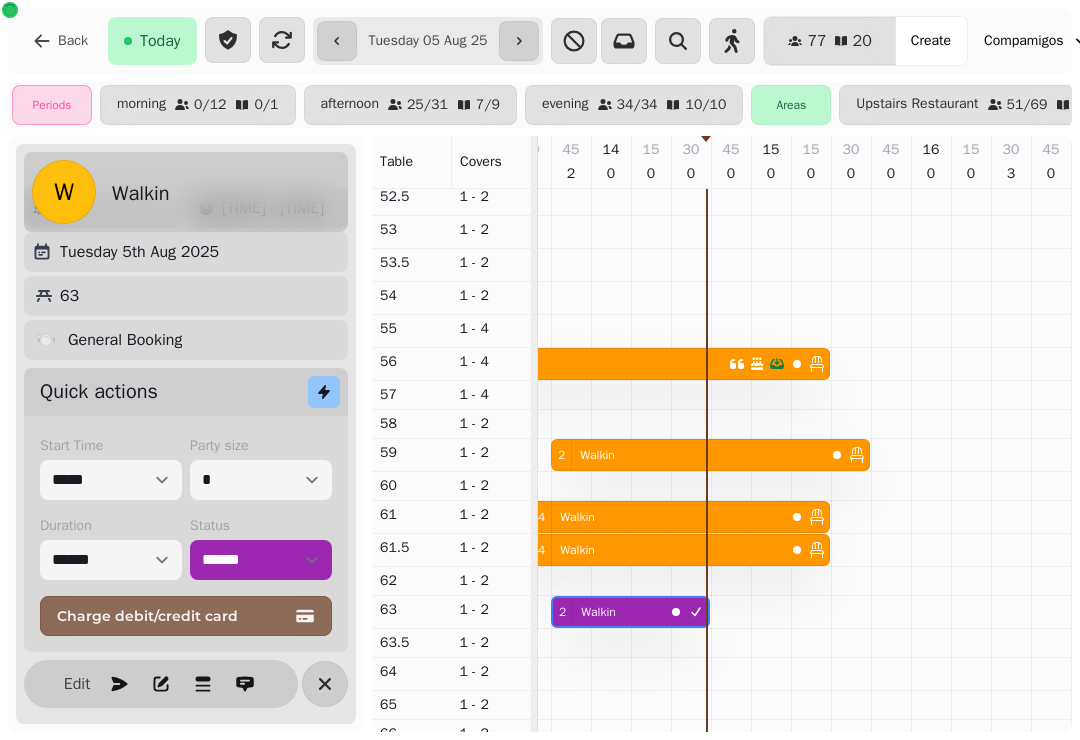 select on "**********" 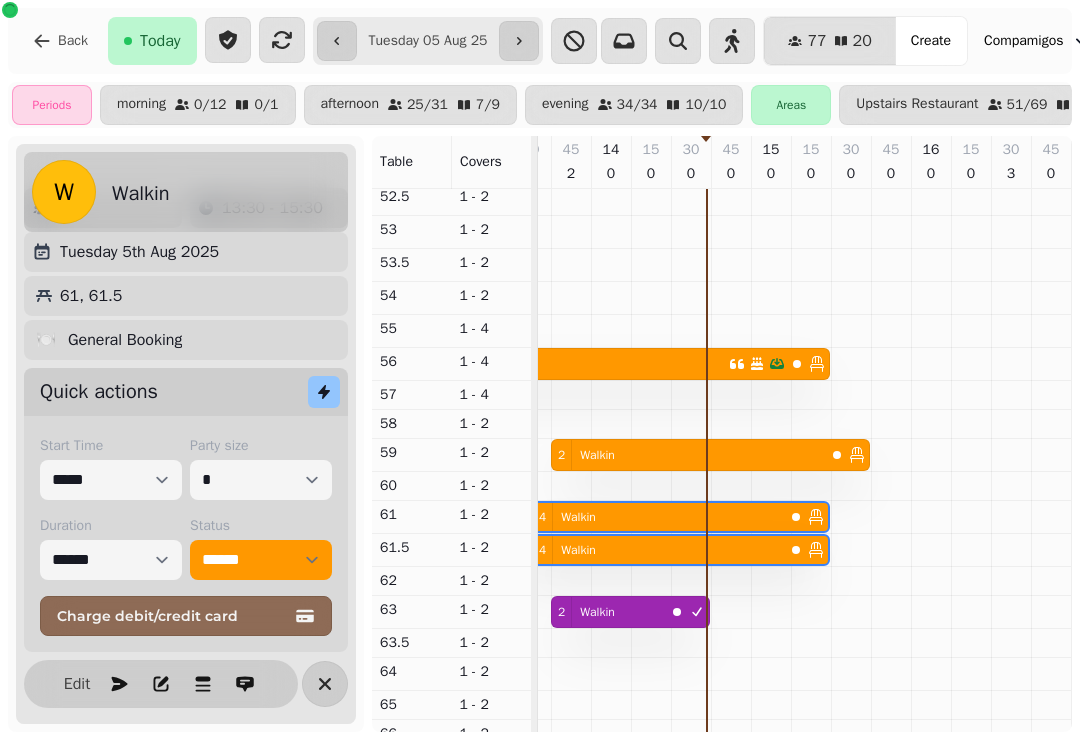 scroll, scrollTop: 0, scrollLeft: 547, axis: horizontal 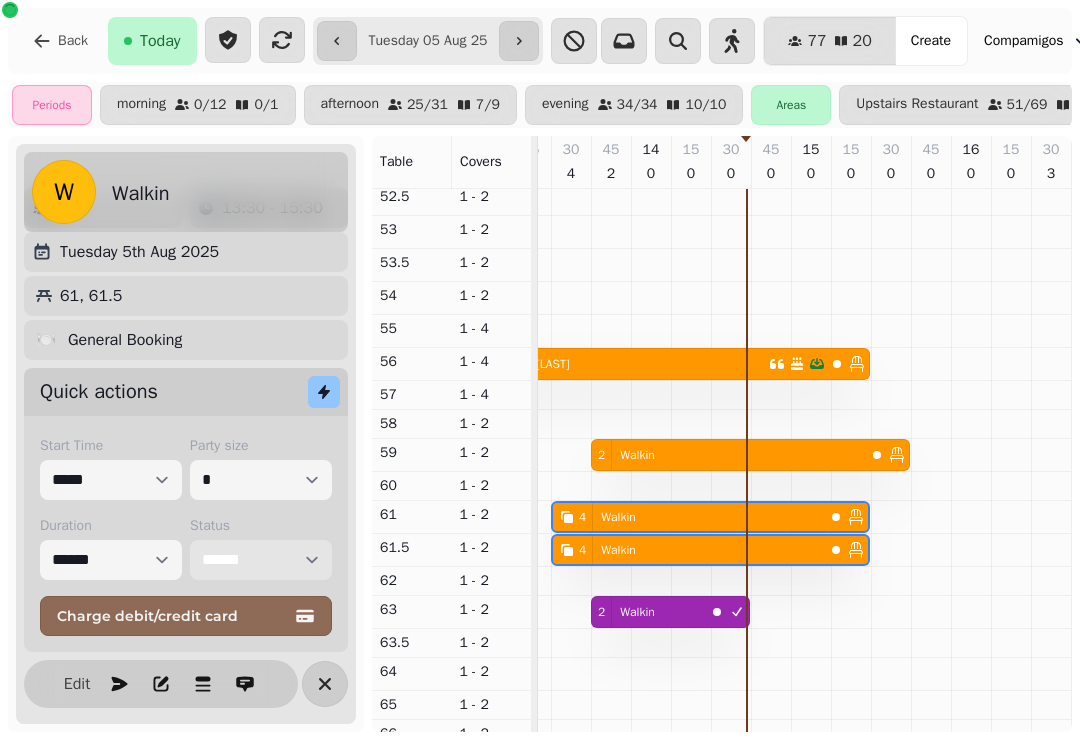 click on "**********" at bounding box center (261, 560) 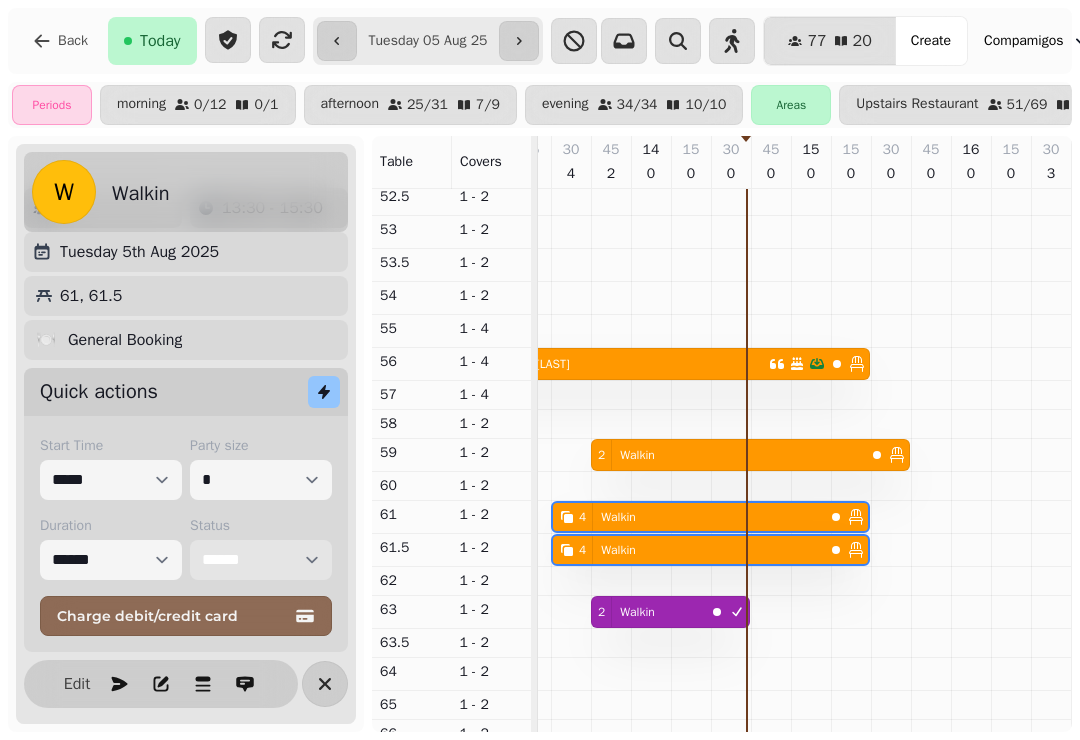 select on "********" 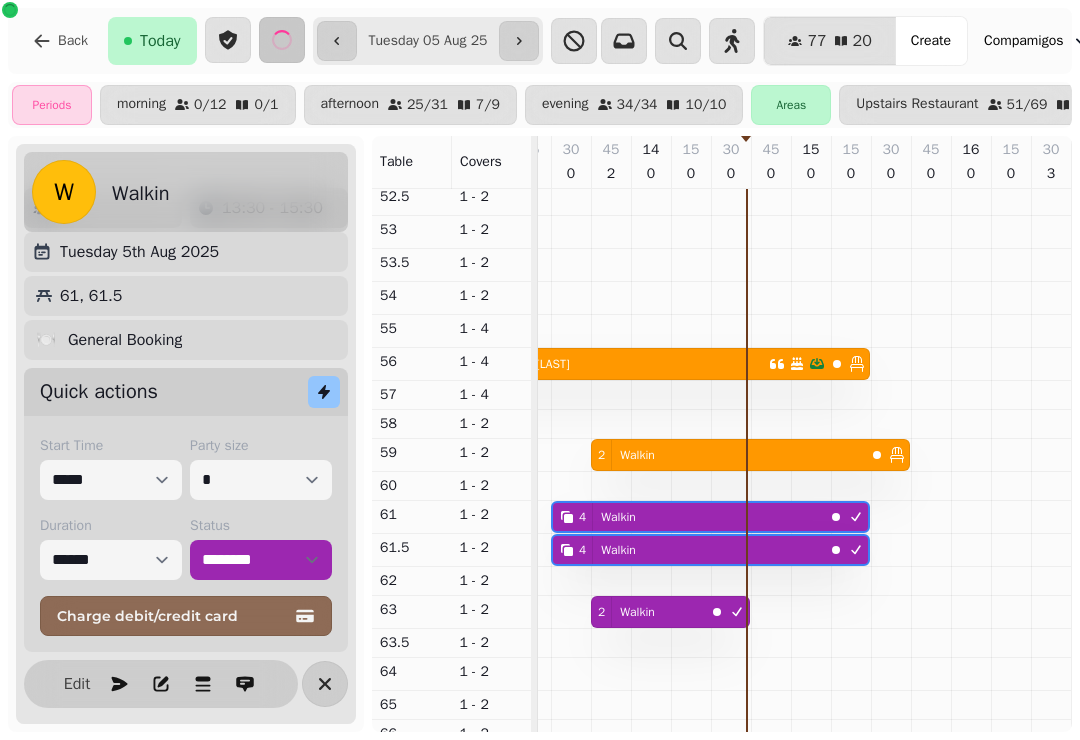 click at bounding box center [325, 684] 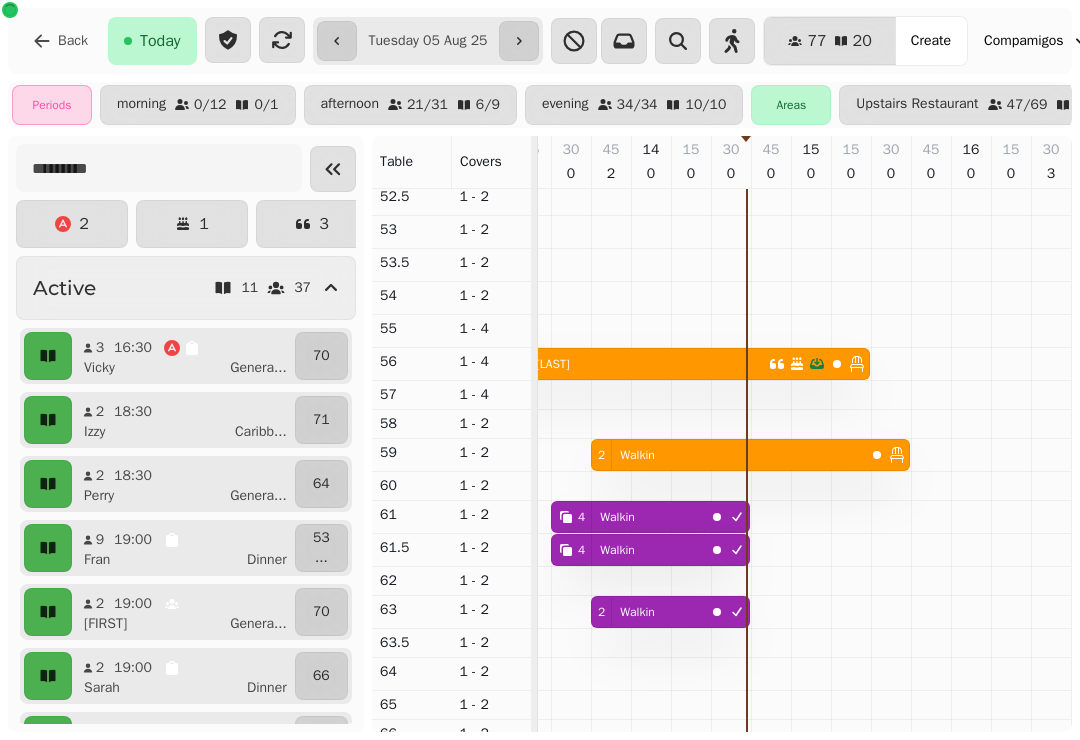 scroll, scrollTop: 0, scrollLeft: 455, axis: horizontal 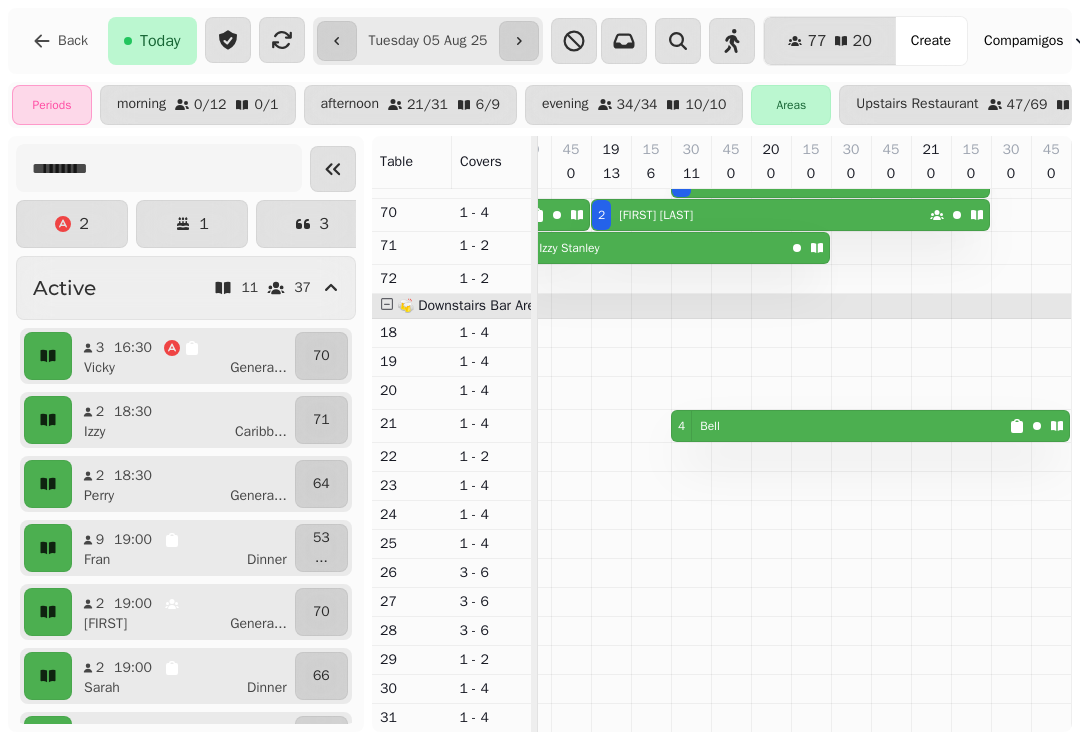 click on "4 Bell" at bounding box center (840, 426) 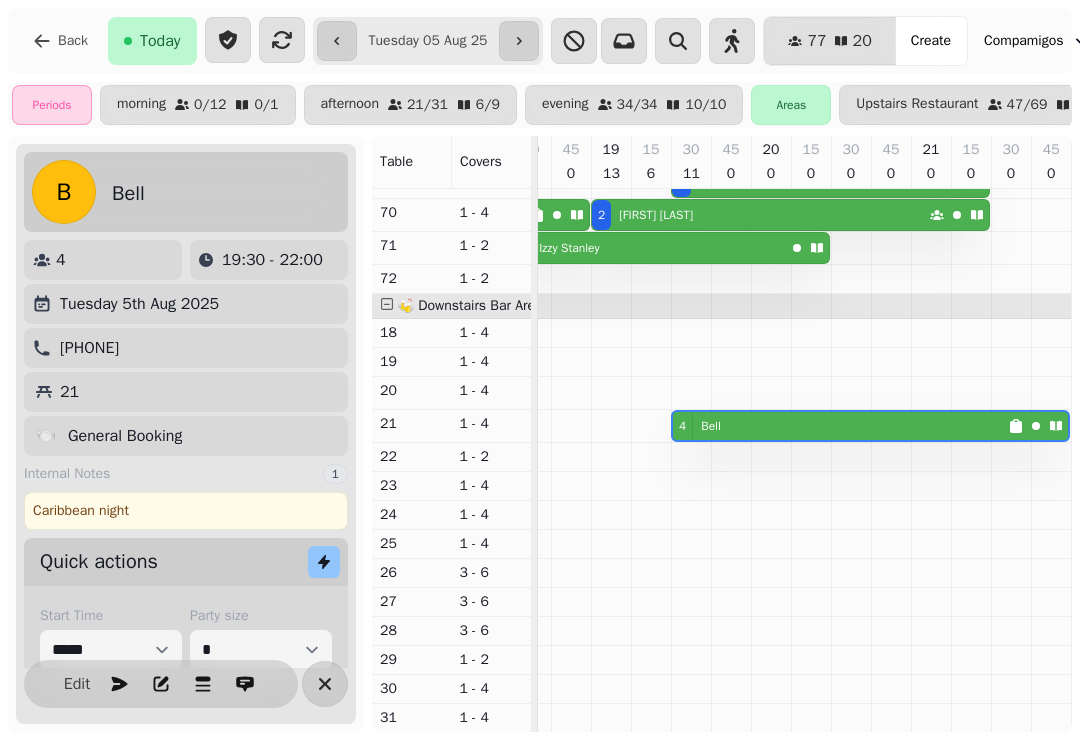 click at bounding box center (325, 684) 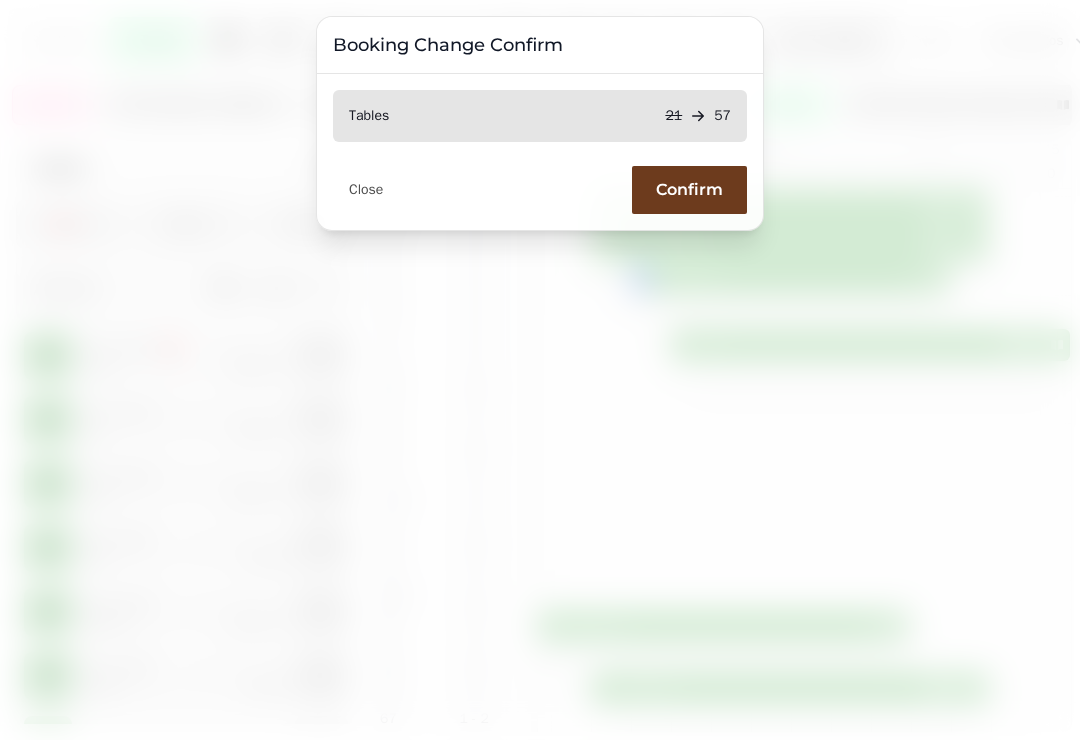 click on "Confirm" at bounding box center [689, 190] 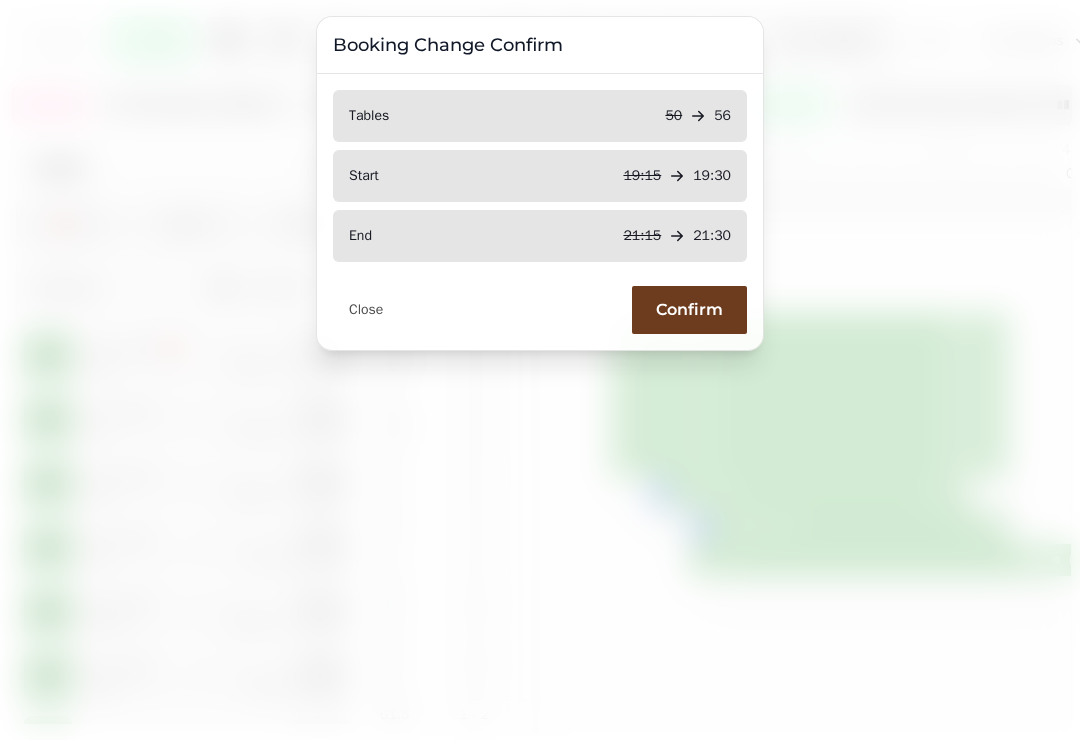 click on "Close" at bounding box center [366, 310] 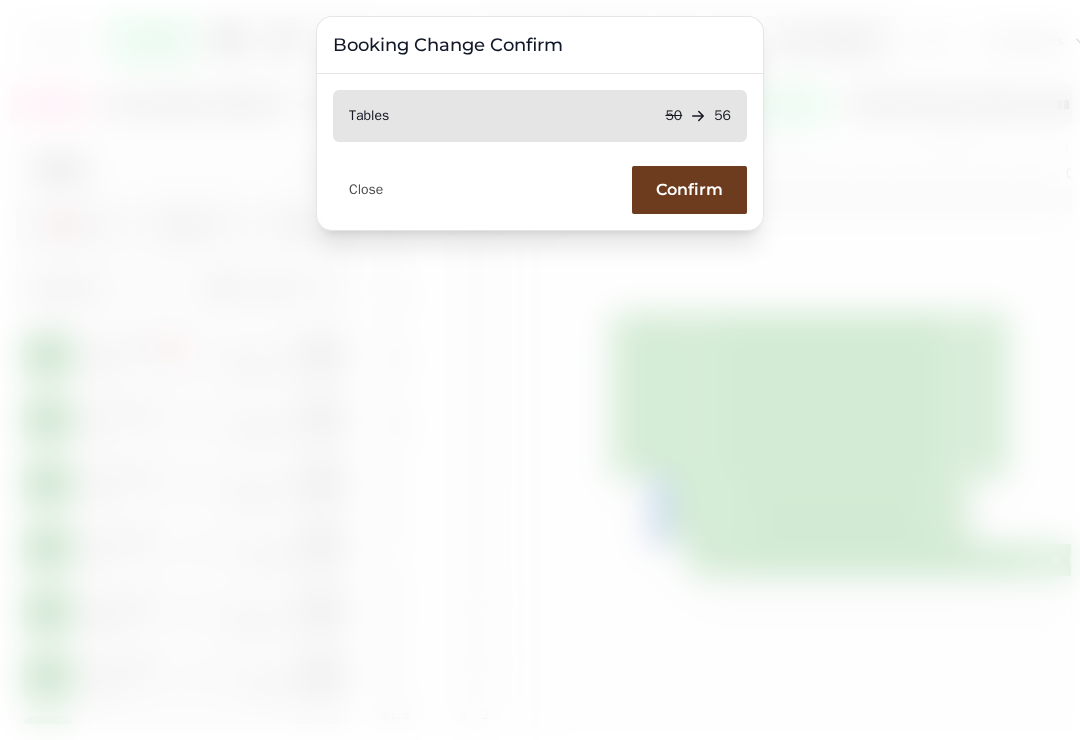 click on "Confirm" at bounding box center (689, 190) 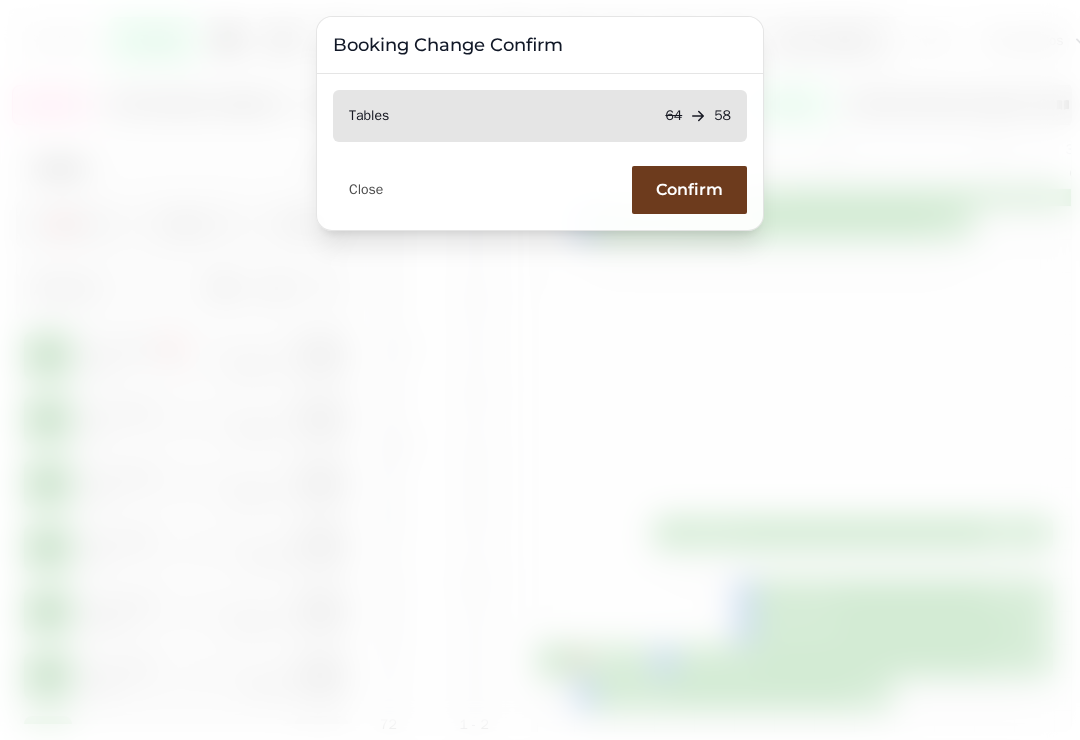 click on "Confirm" at bounding box center [689, 190] 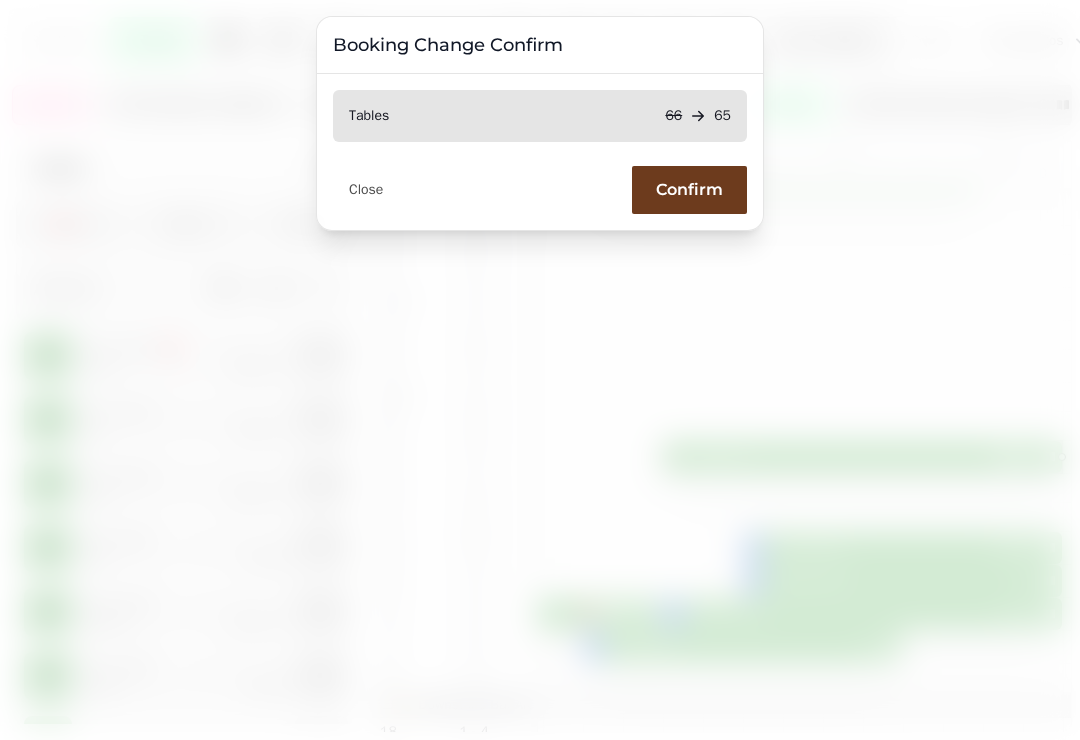 click on "Confirm" at bounding box center [689, 190] 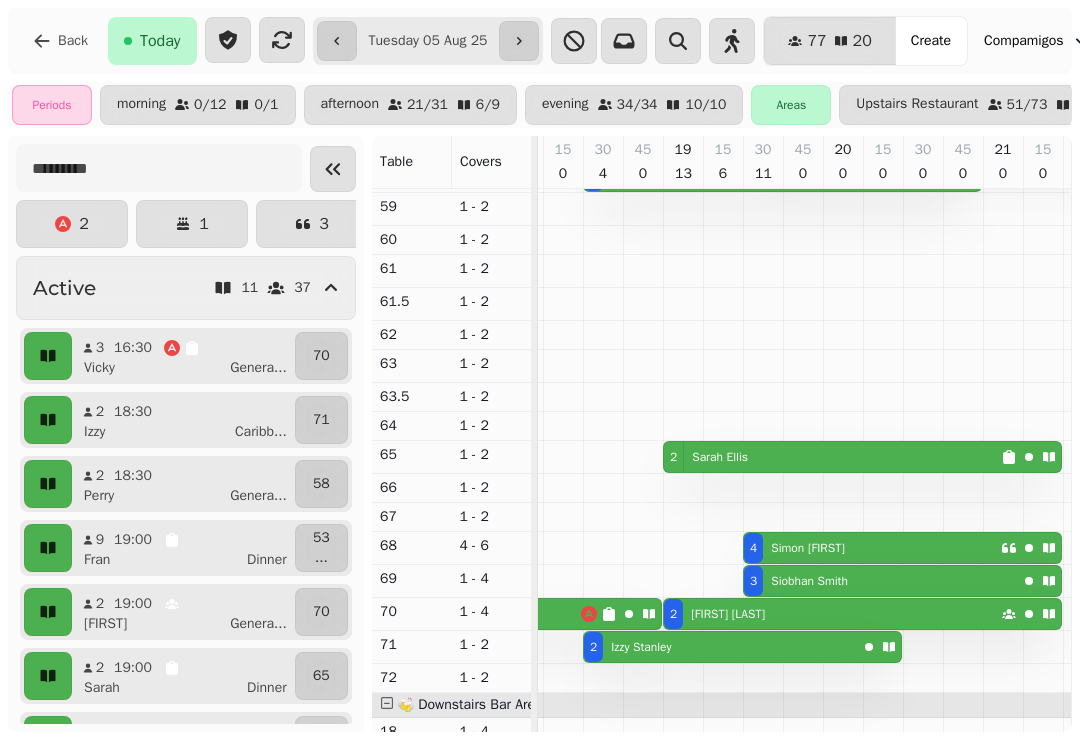 scroll, scrollTop: 375, scrollLeft: 1315, axis: both 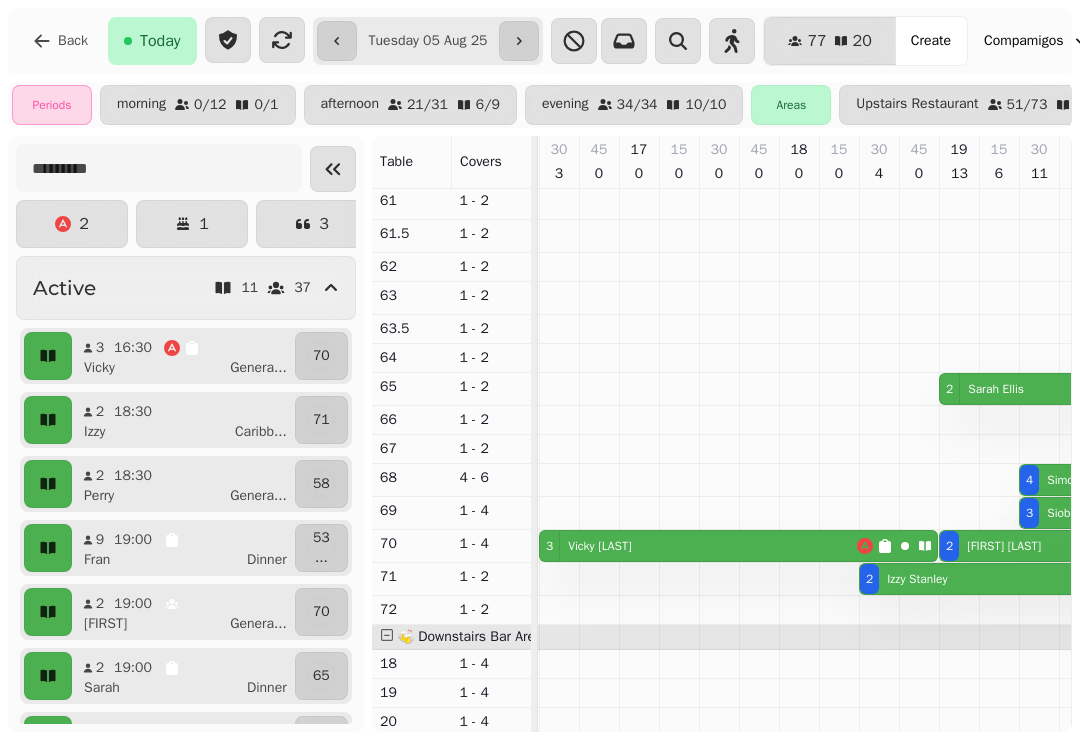 click on "3 Vicky    Hays" at bounding box center [698, 546] 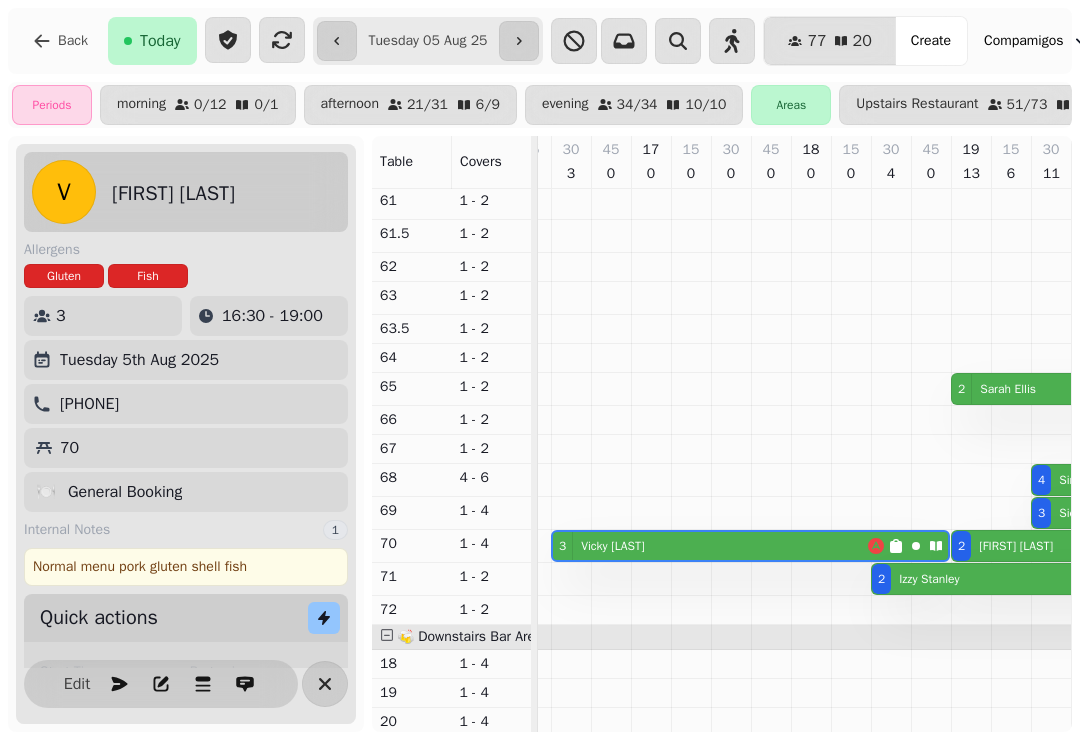 click at bounding box center [325, 684] 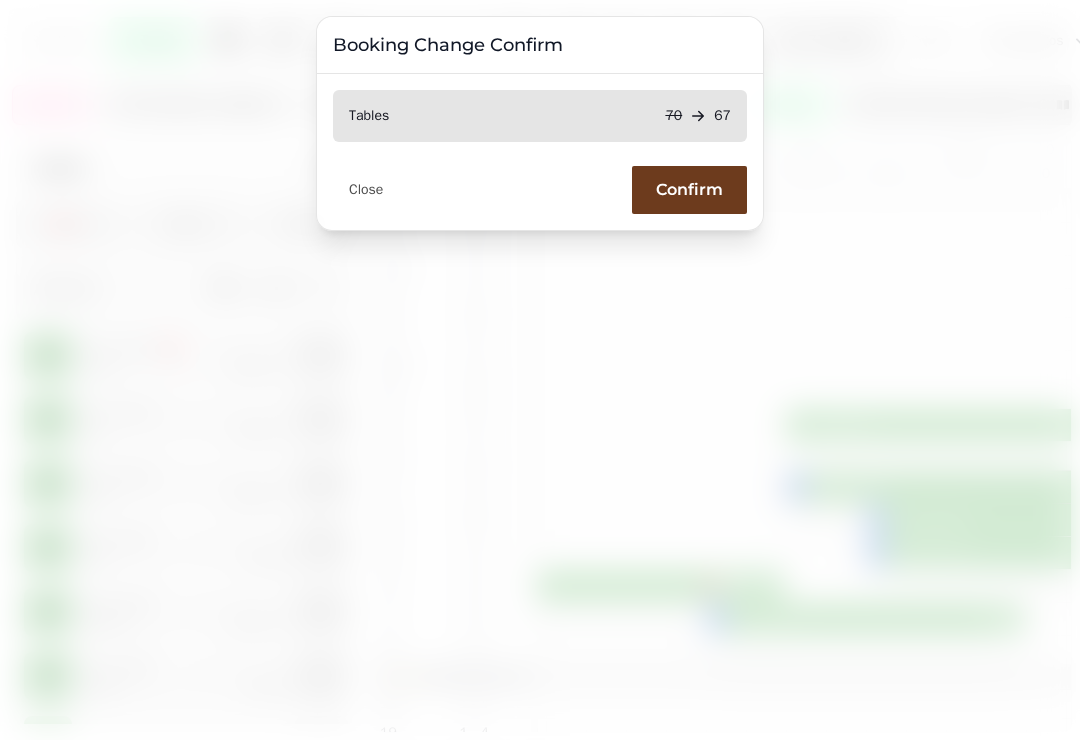 click on "Confirm" at bounding box center [689, 190] 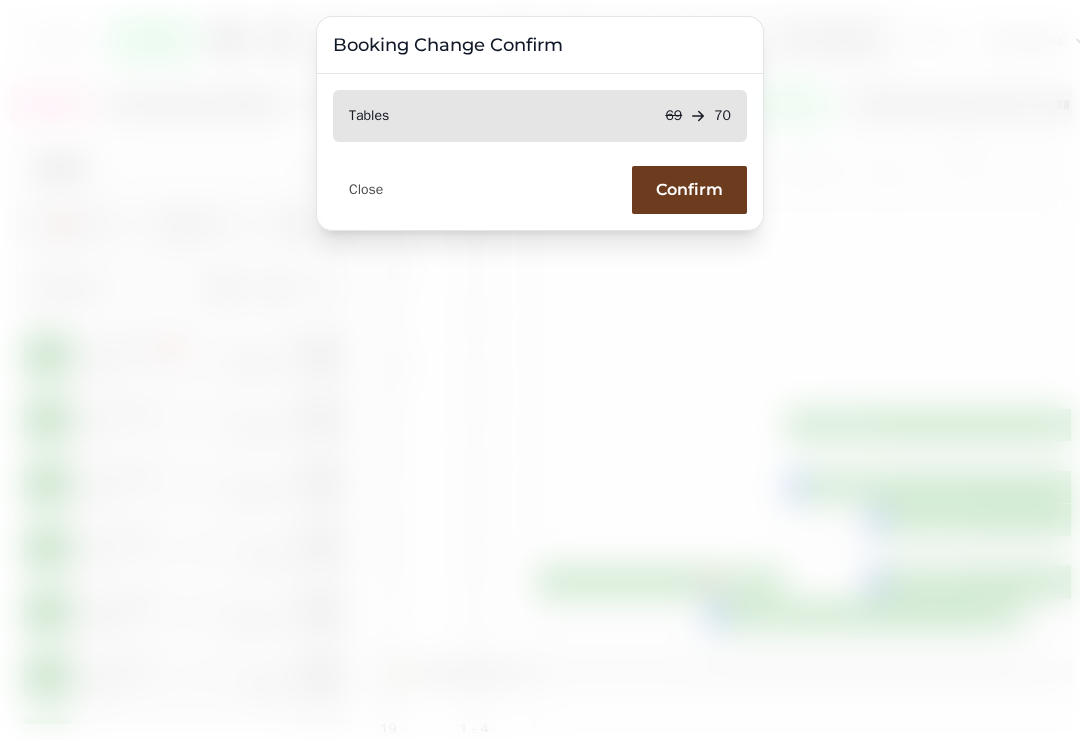 click on "Confirm" at bounding box center (689, 190) 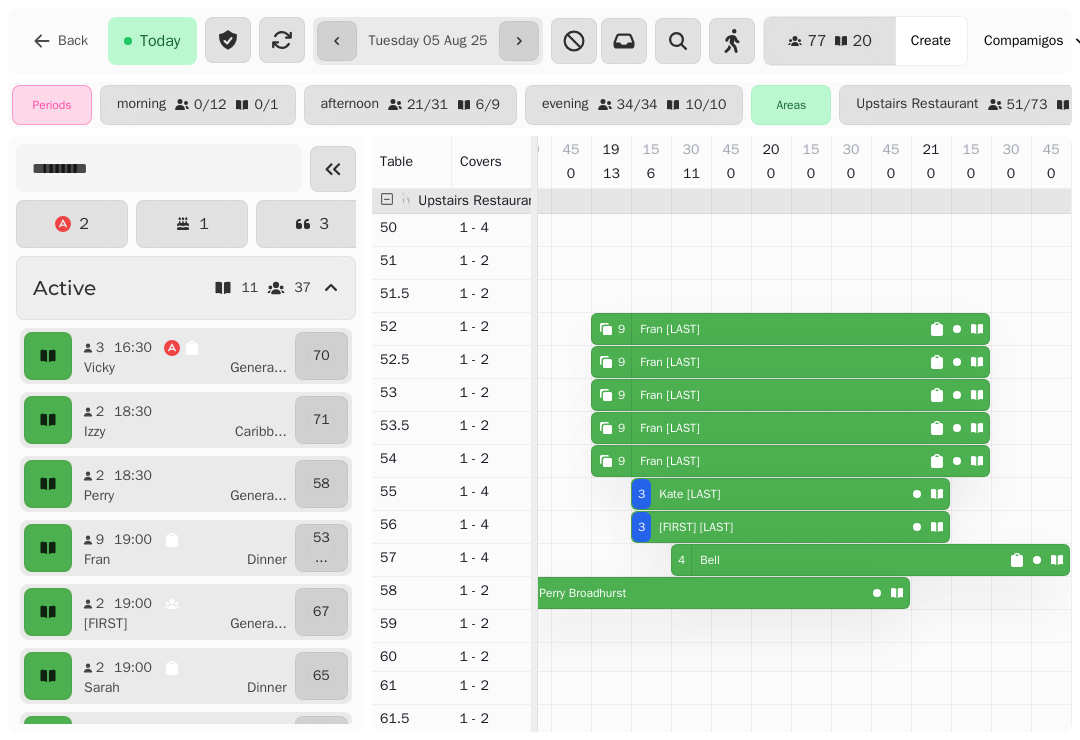 click on "9 Fran   Galland" at bounding box center (760, 329) 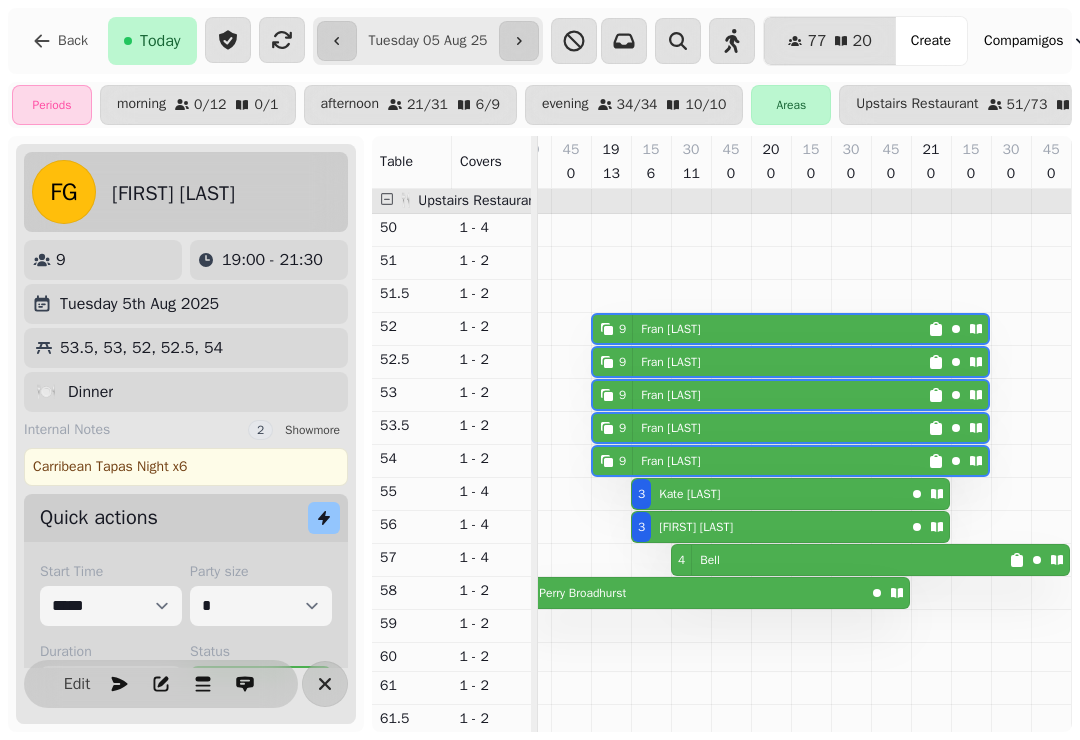click at bounding box center (325, 684) 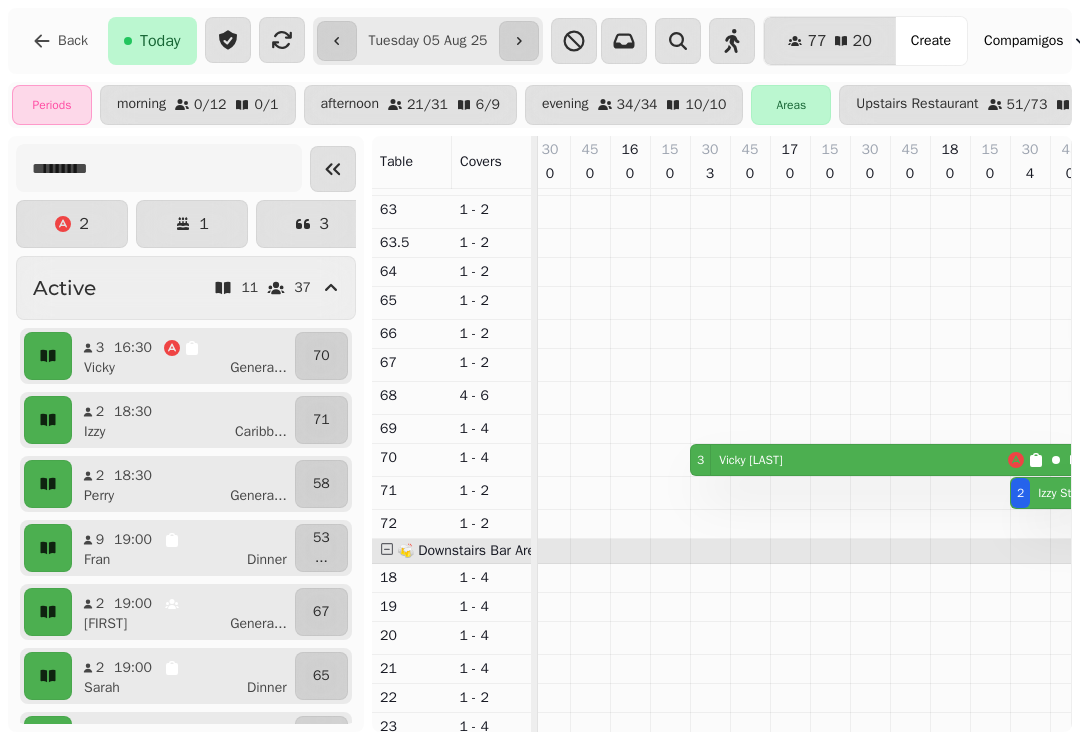 click on "3 Vicky    Hays" at bounding box center (849, 460) 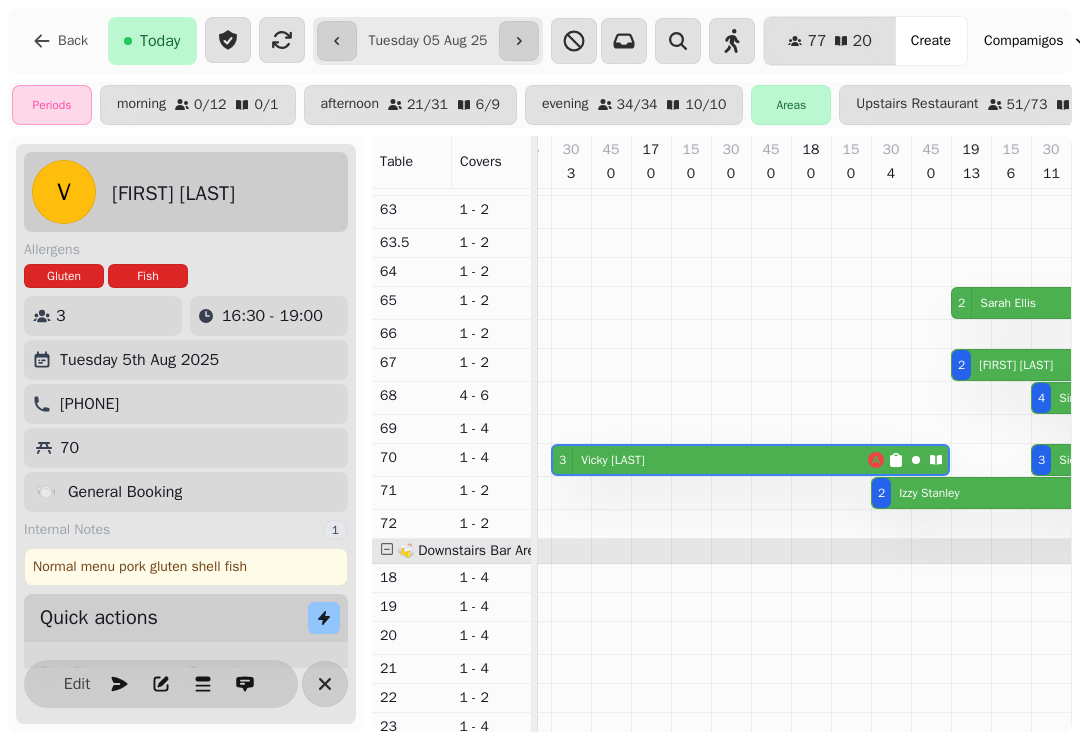 click 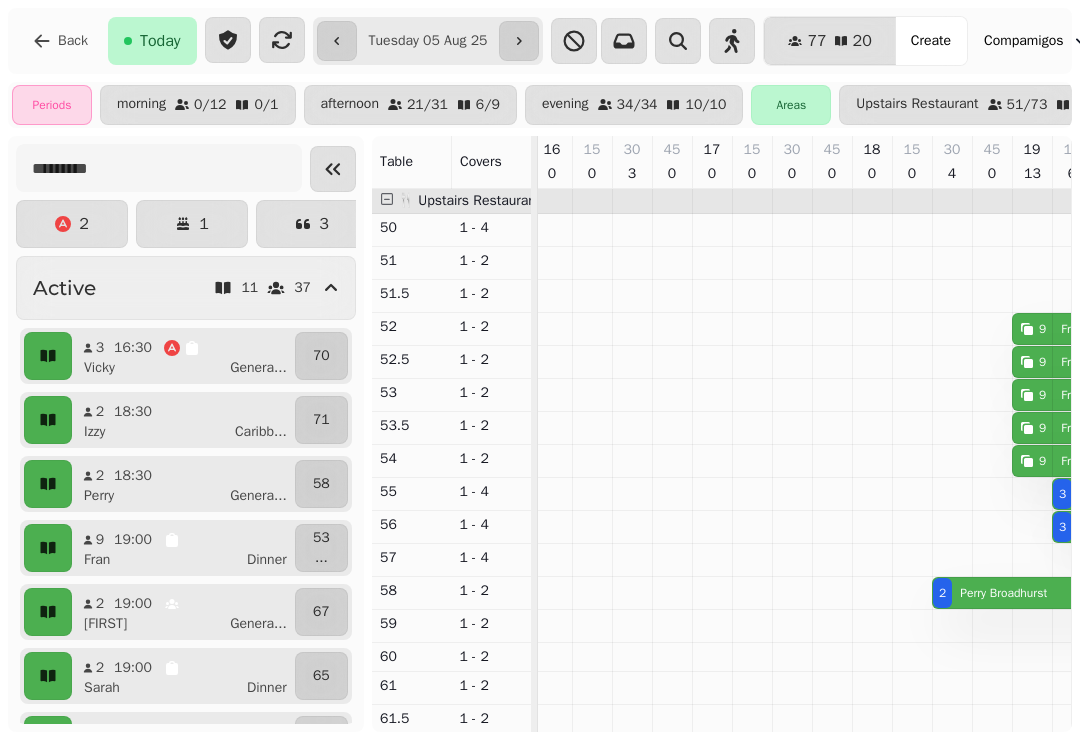 scroll, scrollTop: 0, scrollLeft: 1014, axis: horizontal 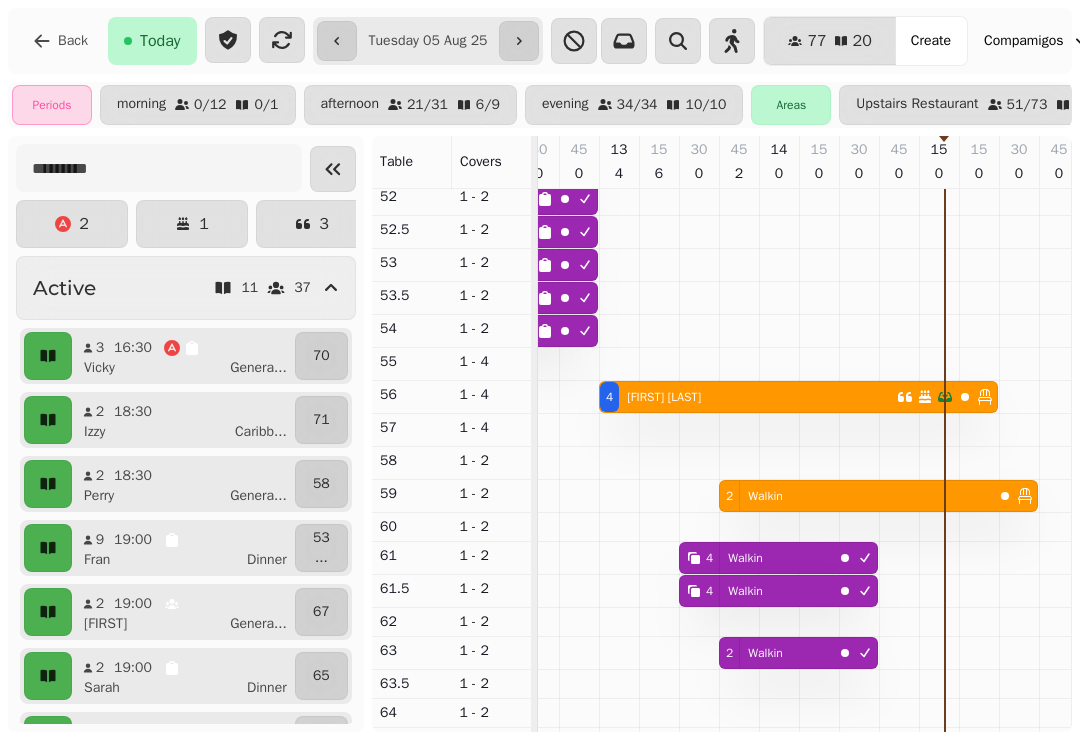 click on "4 Gill   Templeman" at bounding box center [748, 397] 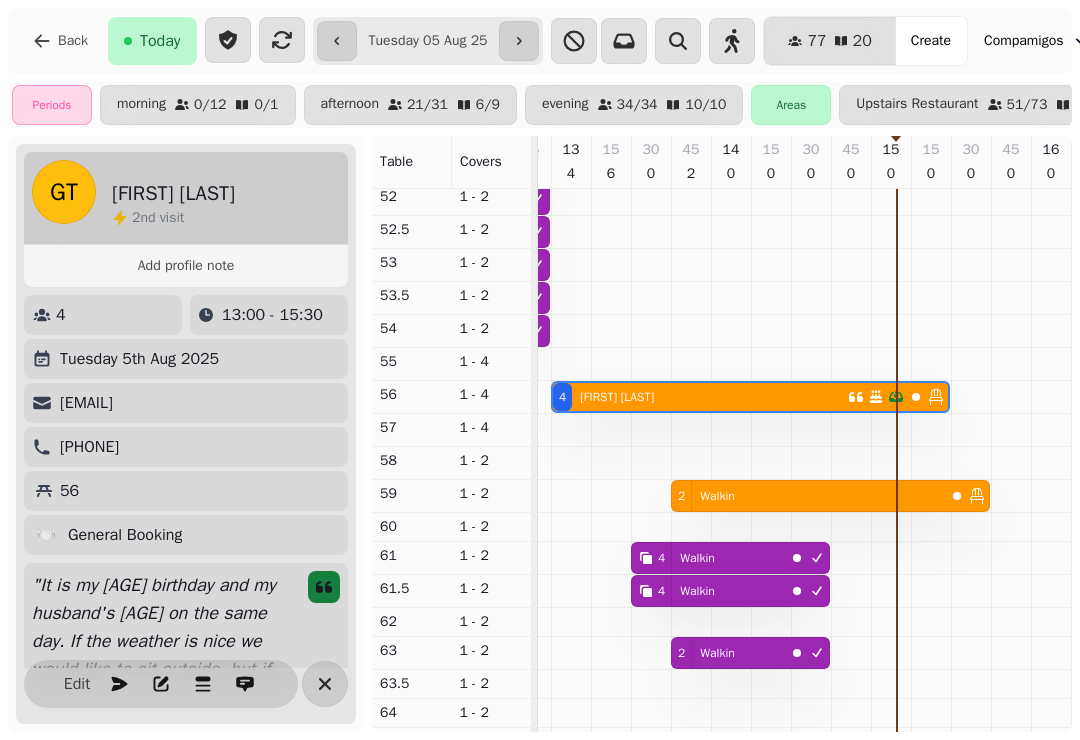 click on "2 Walkin" at bounding box center (808, 496) 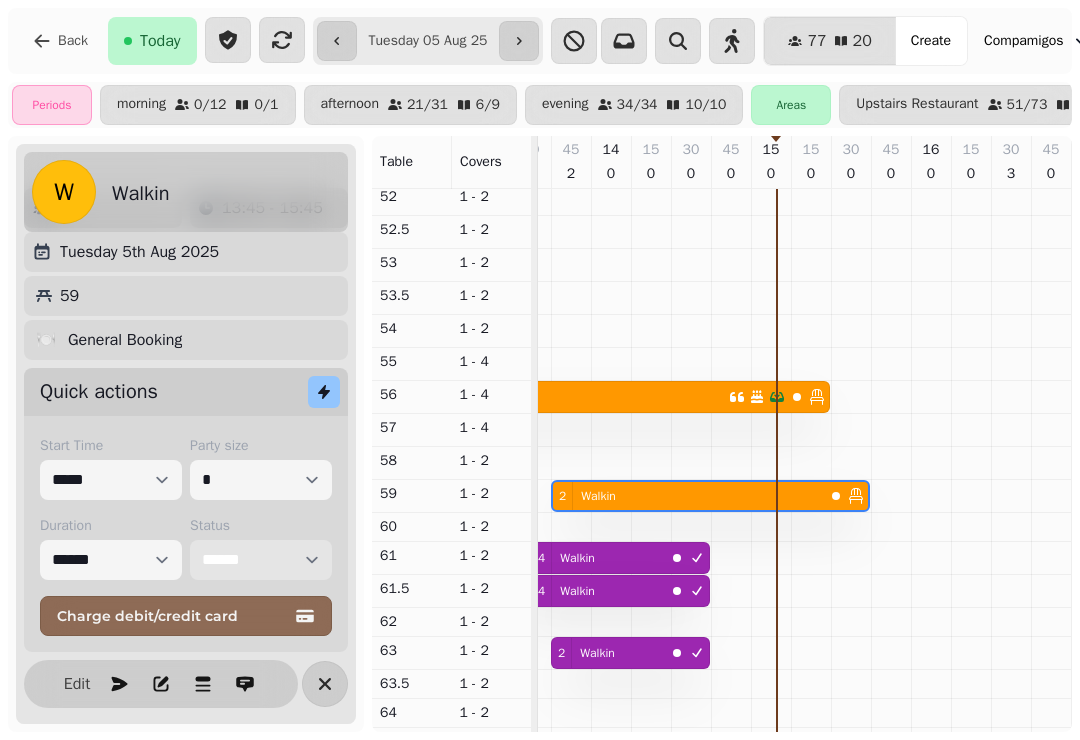 click on "**********" at bounding box center [261, 560] 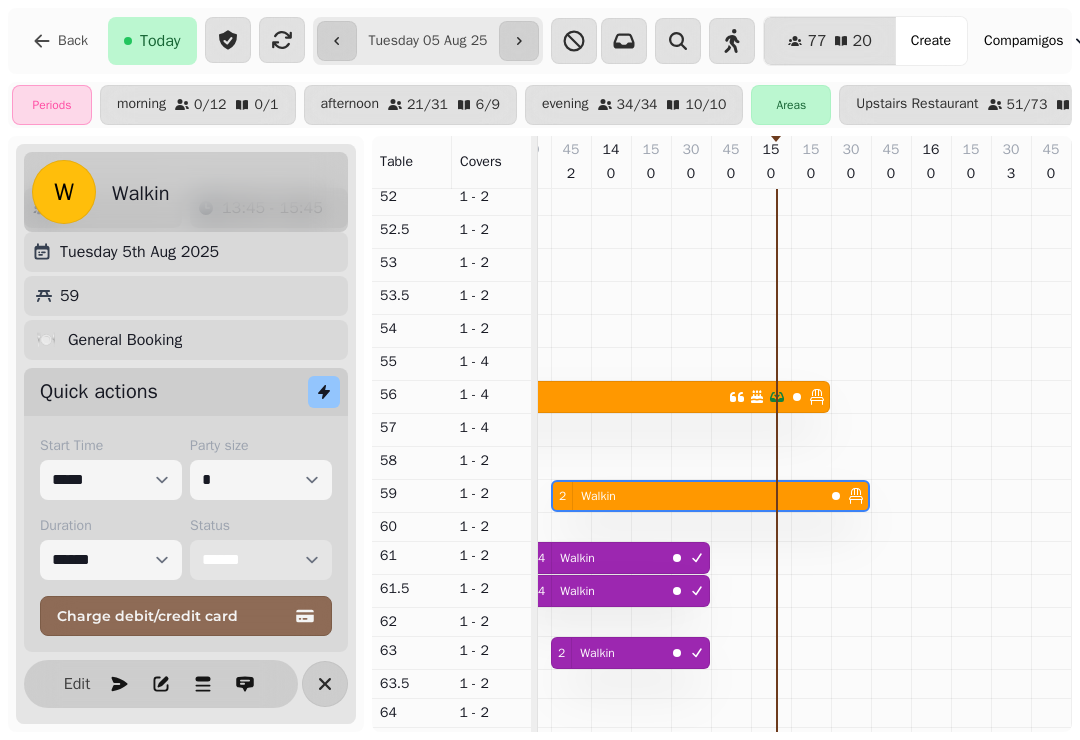select on "********" 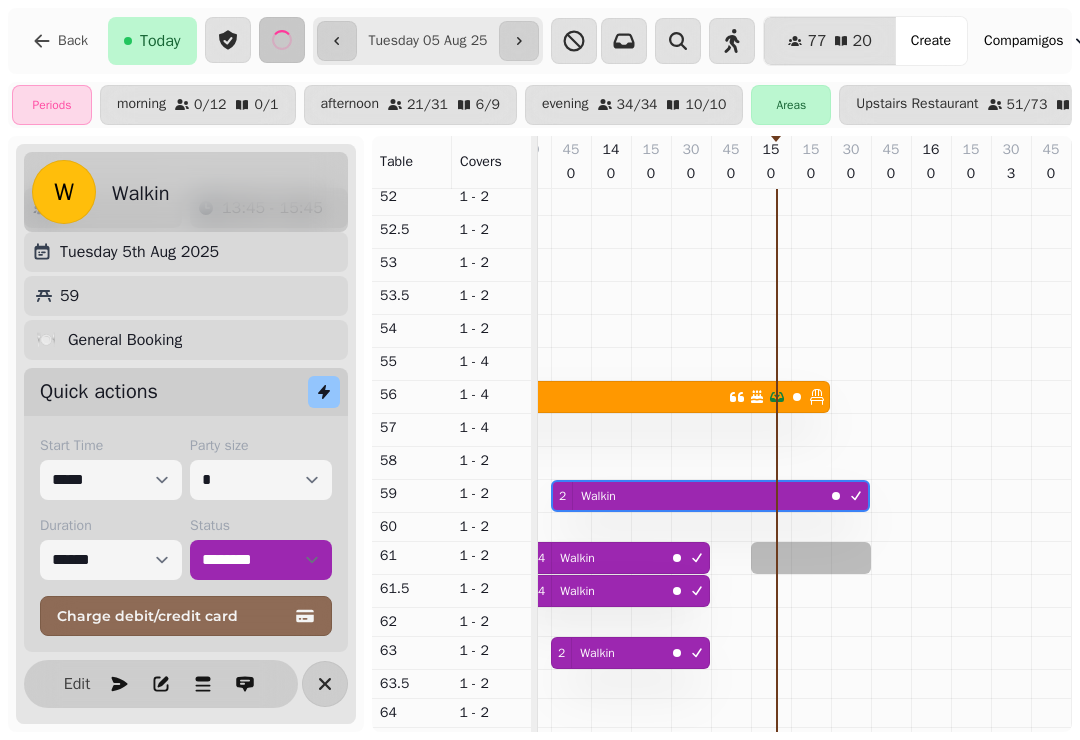select on "**********" 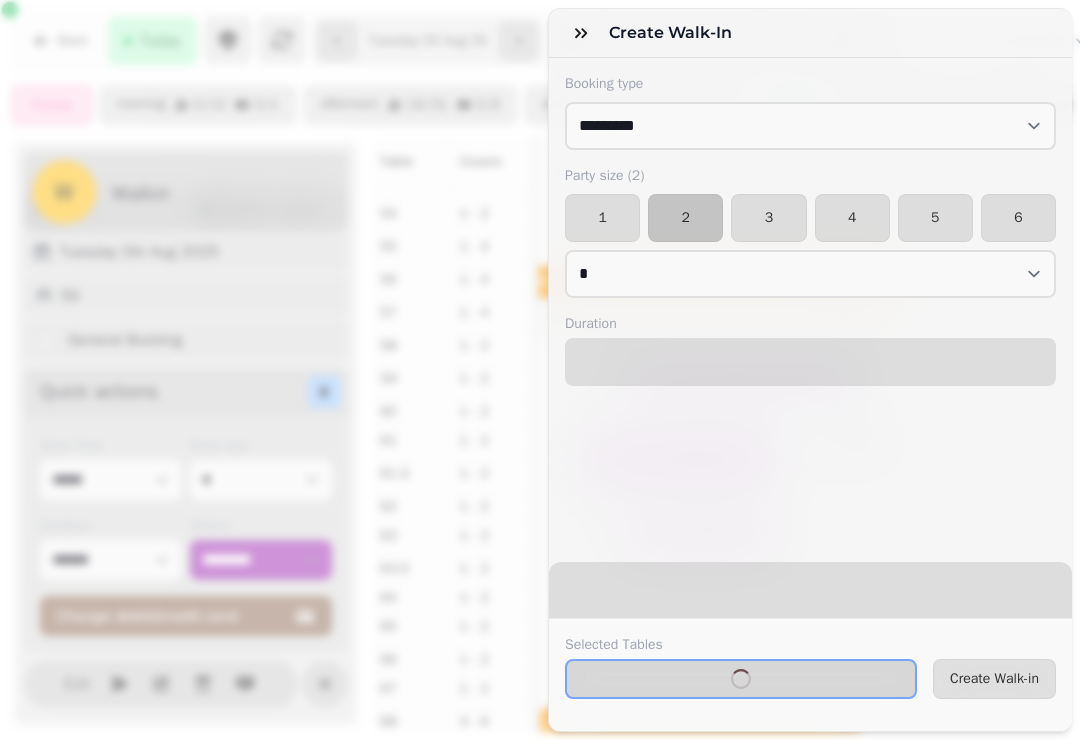 select on "****" 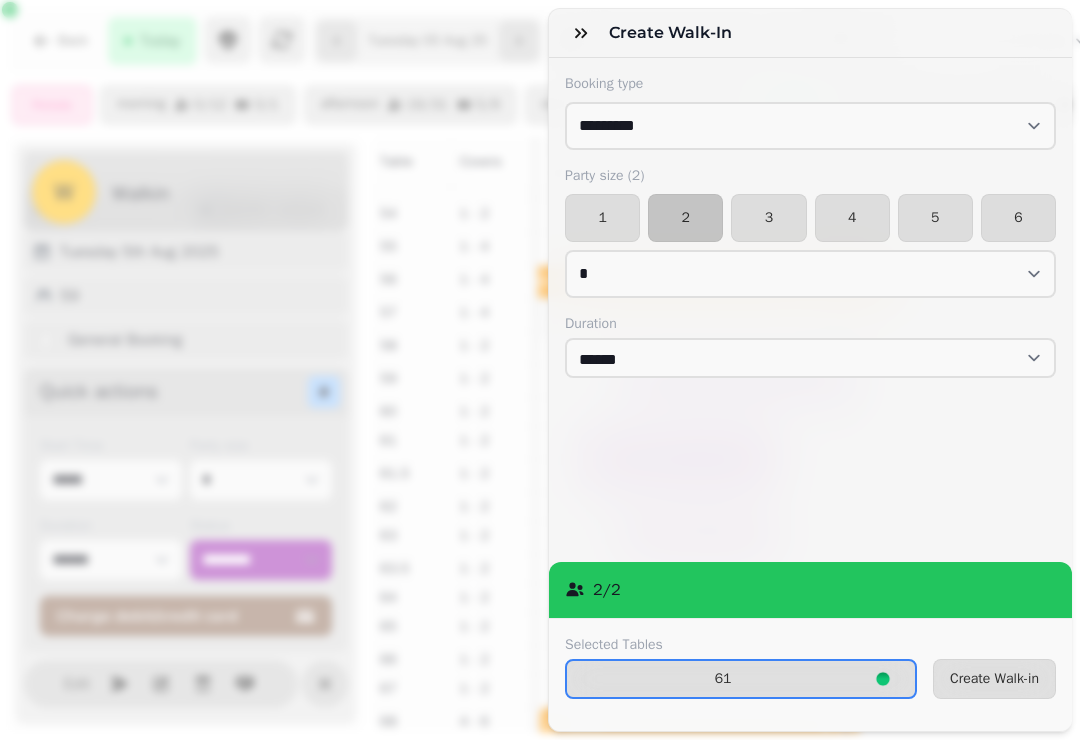 click 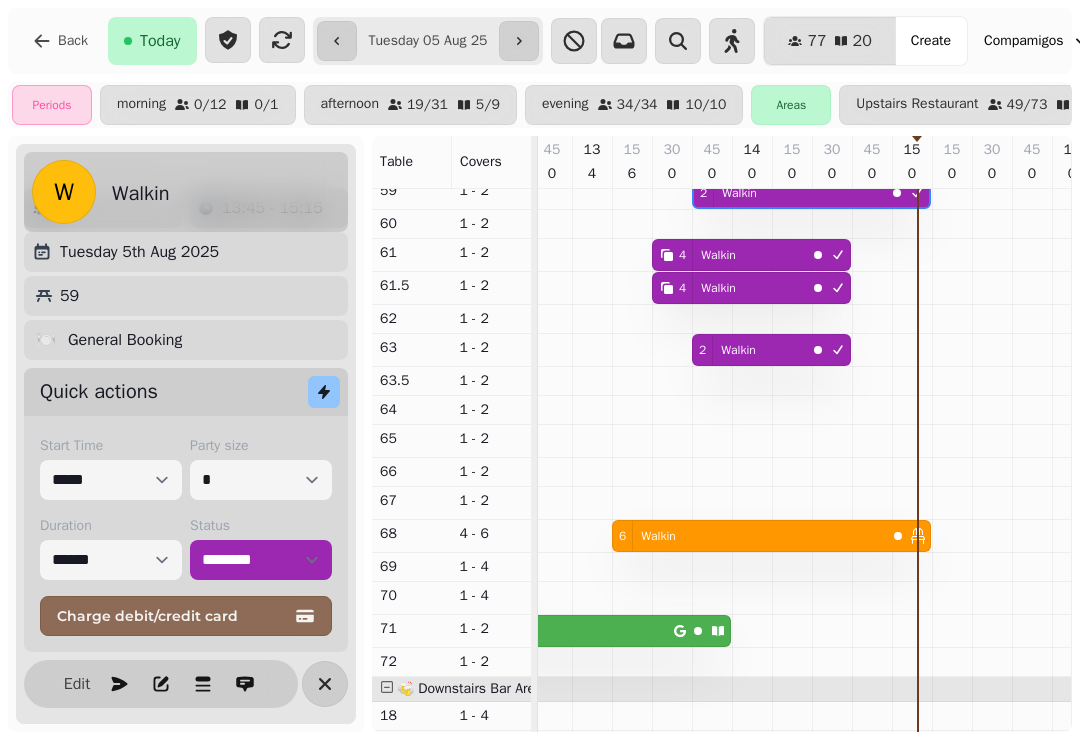 click on "6 Walkin" at bounding box center (749, 536) 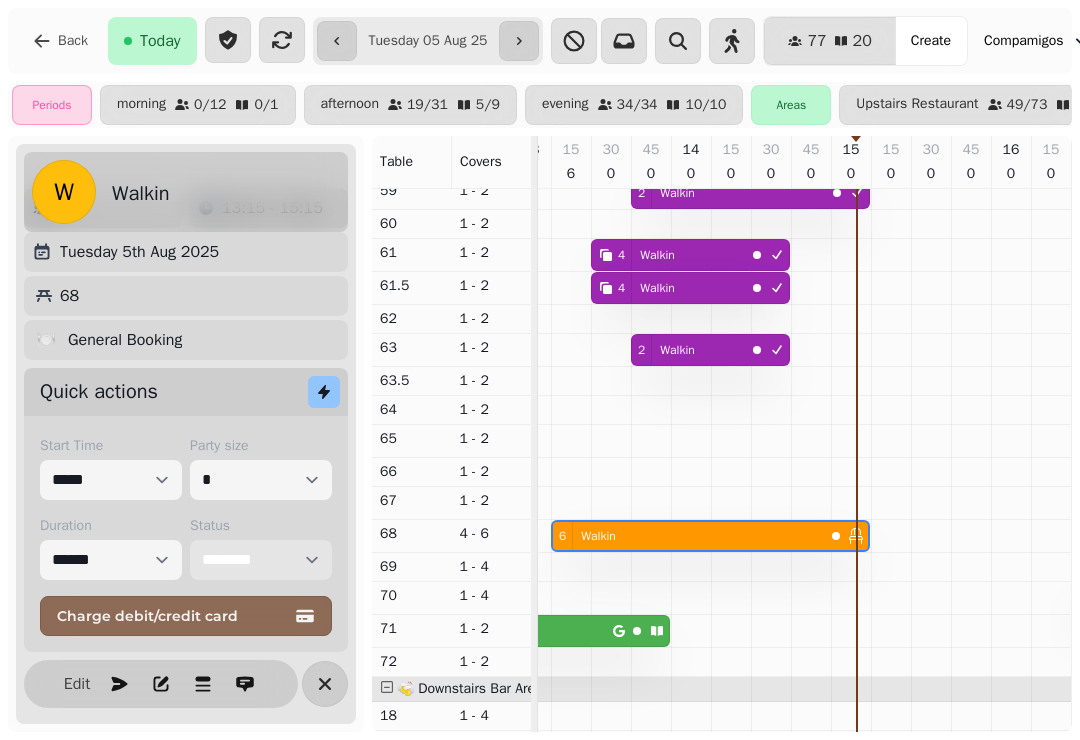 click on "**********" at bounding box center (261, 560) 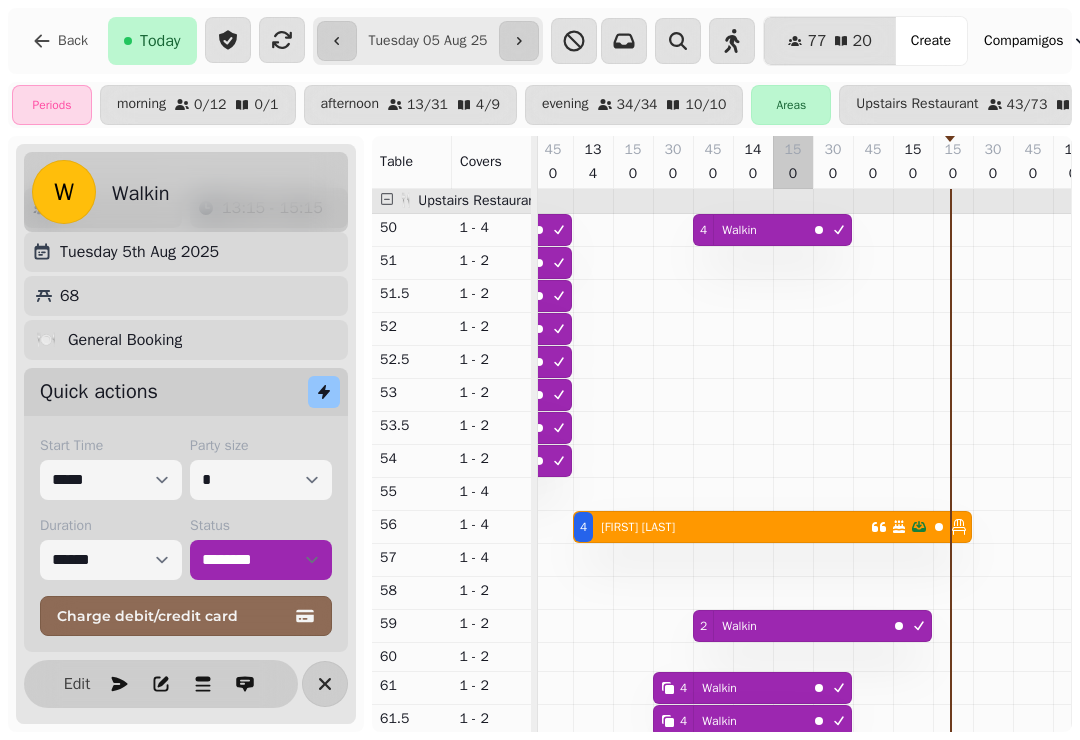 click at bounding box center (793, 866) 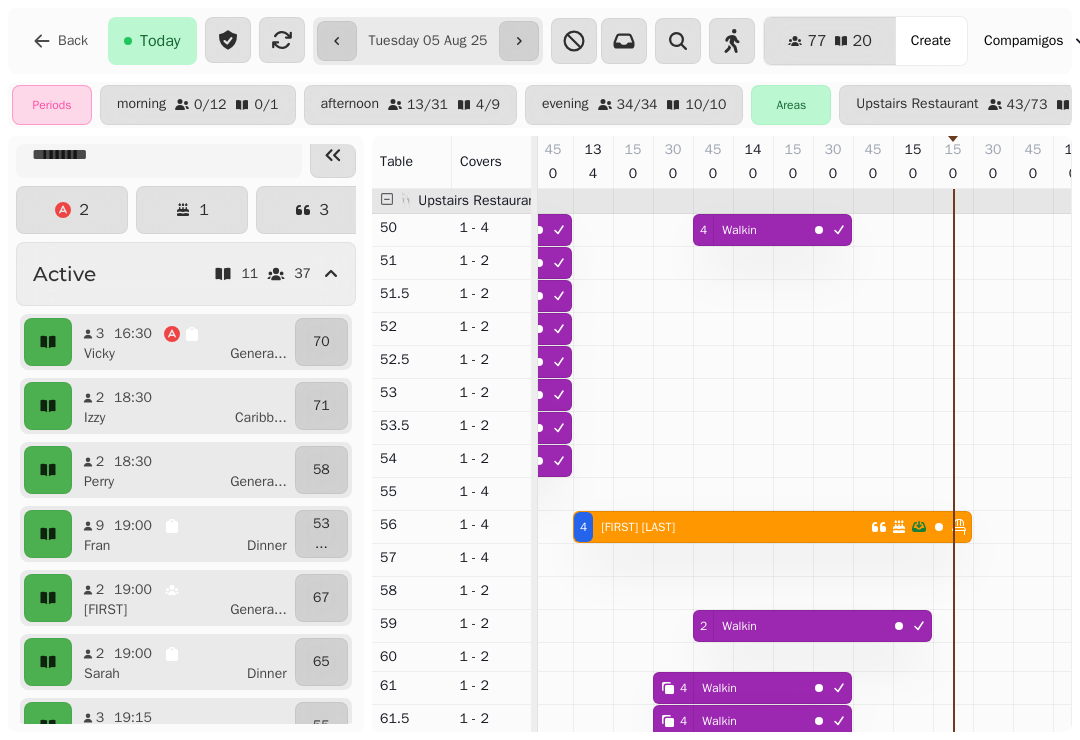 scroll, scrollTop: 15, scrollLeft: 0, axis: vertical 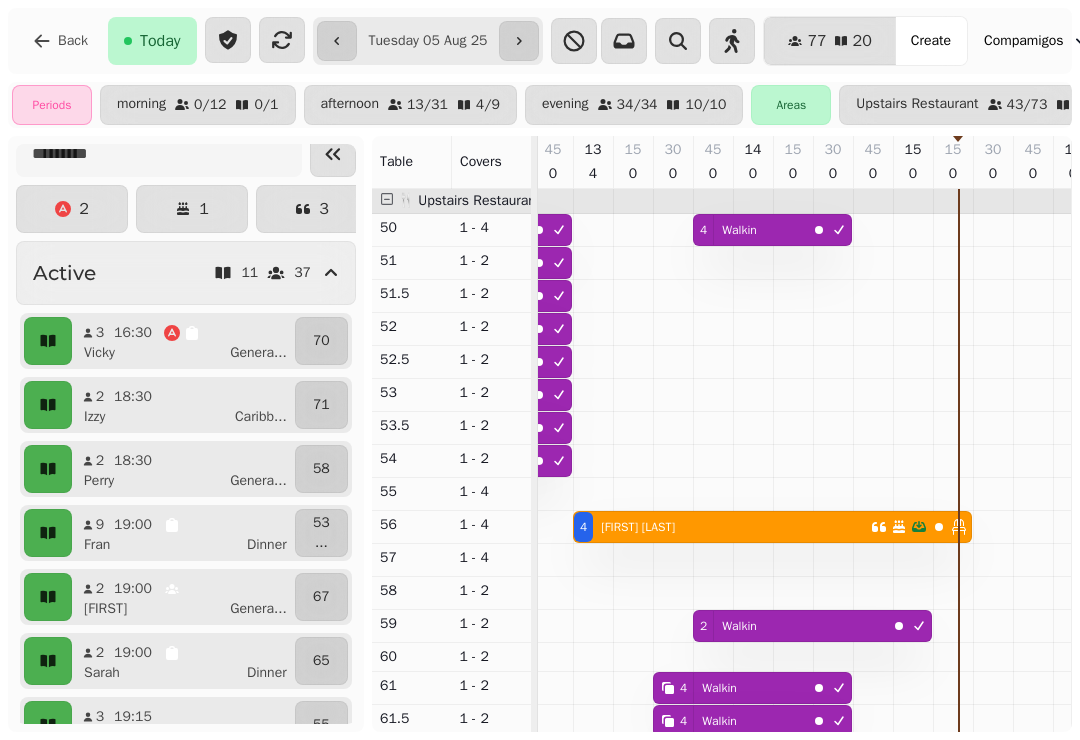 click on "Gill   Templeman" at bounding box center (638, 527) 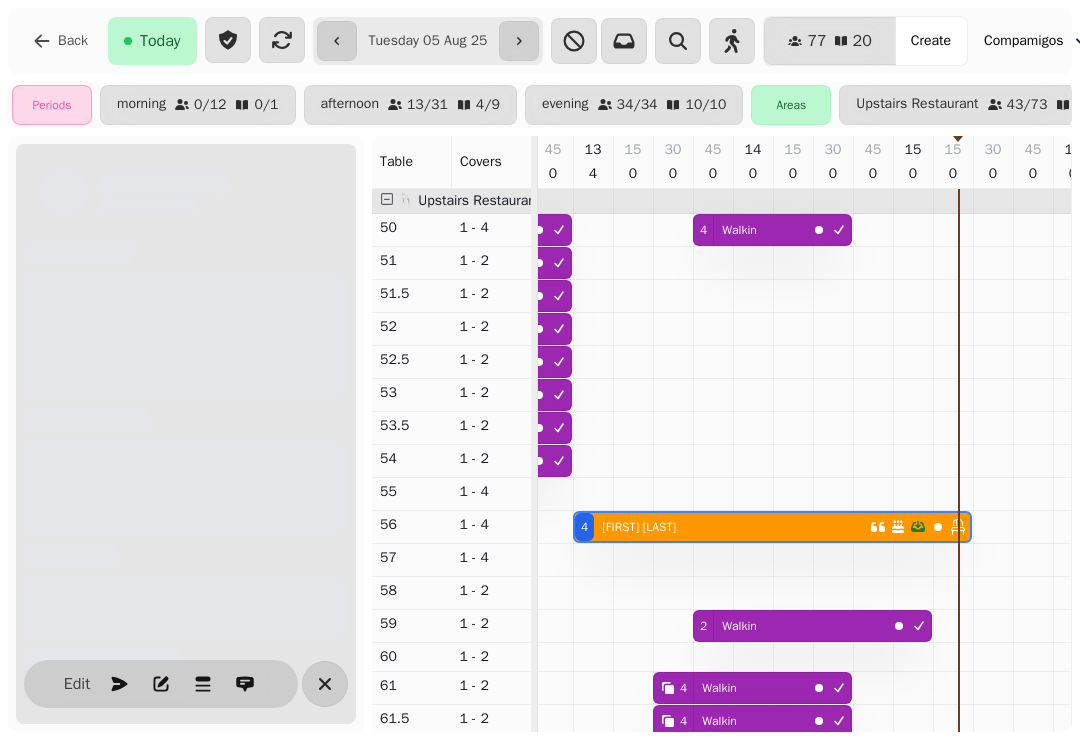 scroll, scrollTop: 0, scrollLeft: 467, axis: horizontal 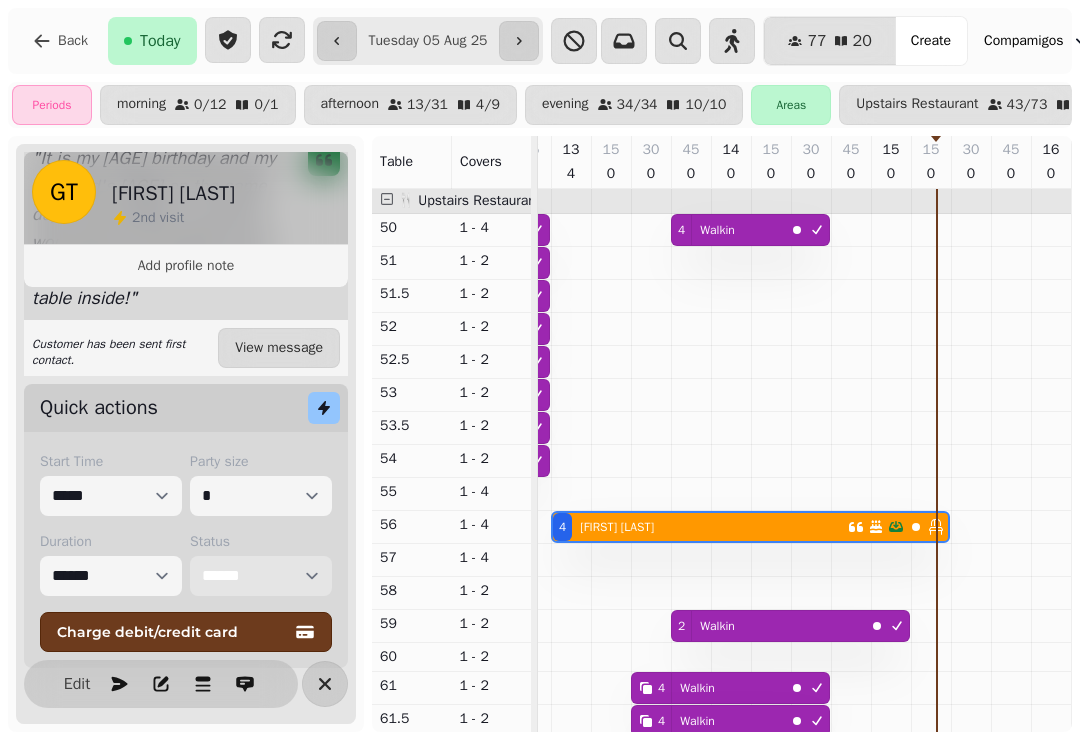 click on "**********" at bounding box center (261, 576) 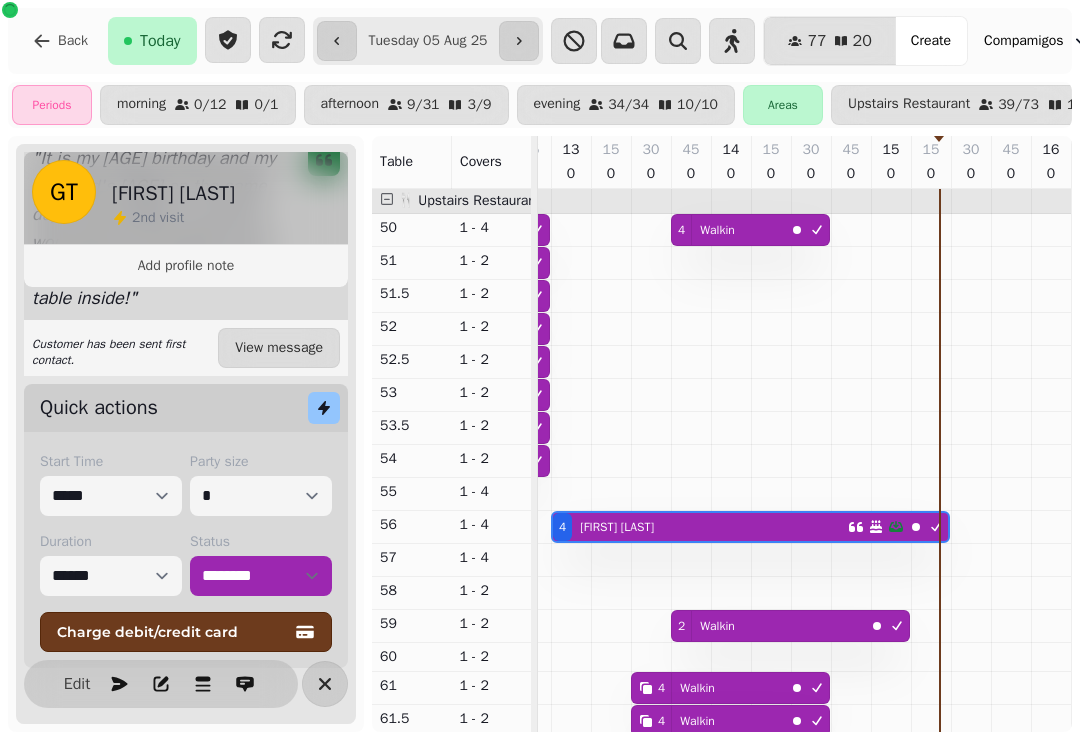 click 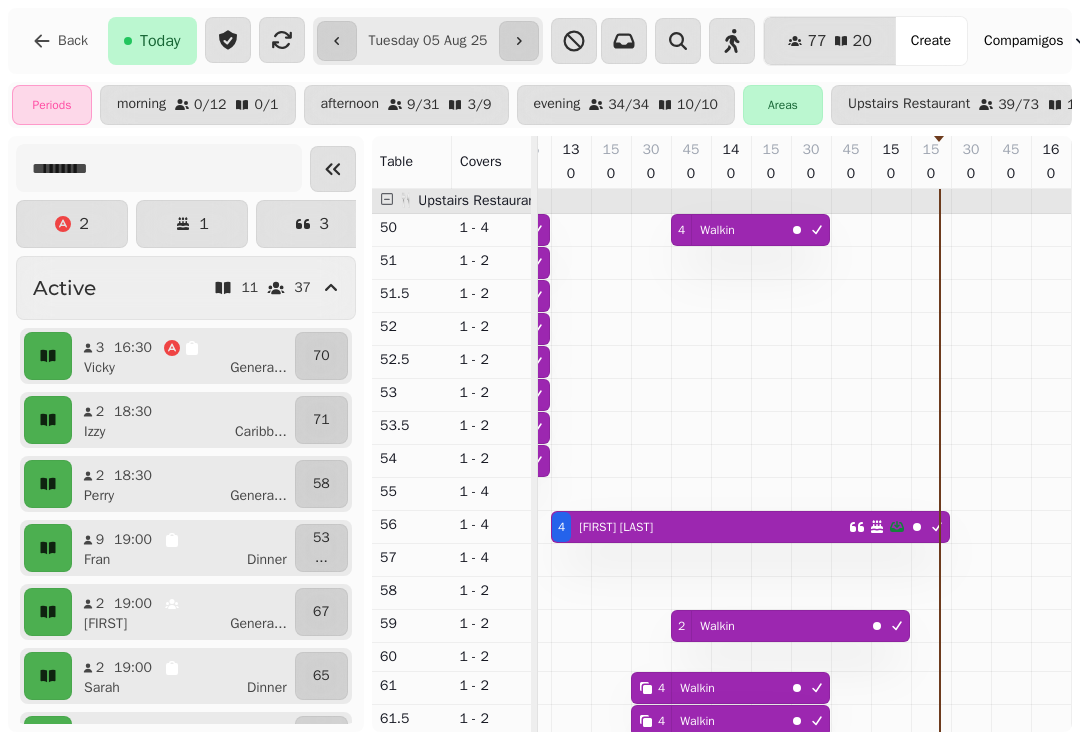 scroll, scrollTop: 0, scrollLeft: 0, axis: both 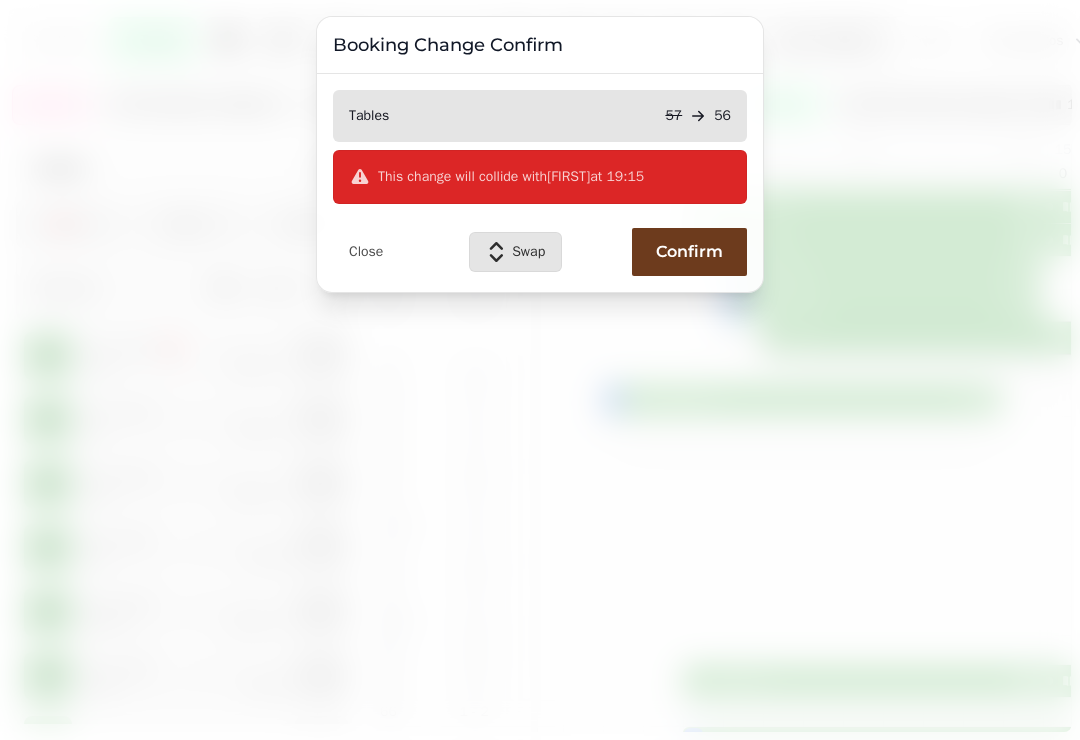click on "Swap" at bounding box center (528, 252) 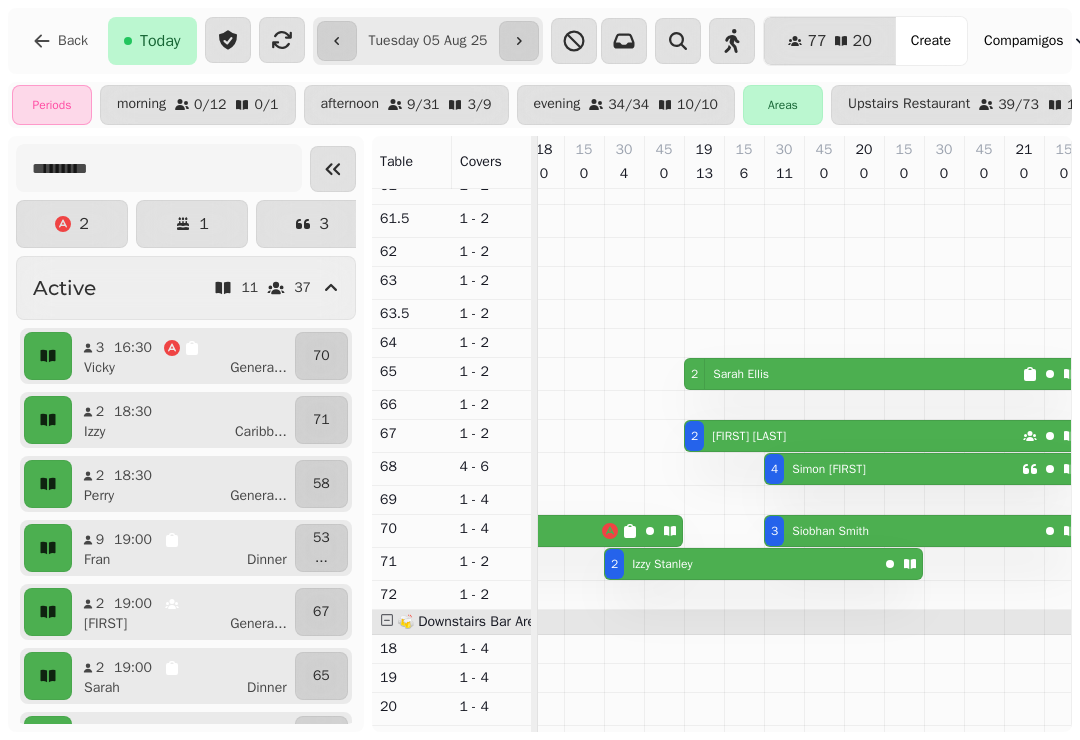 scroll, scrollTop: 484, scrollLeft: 1294, axis: both 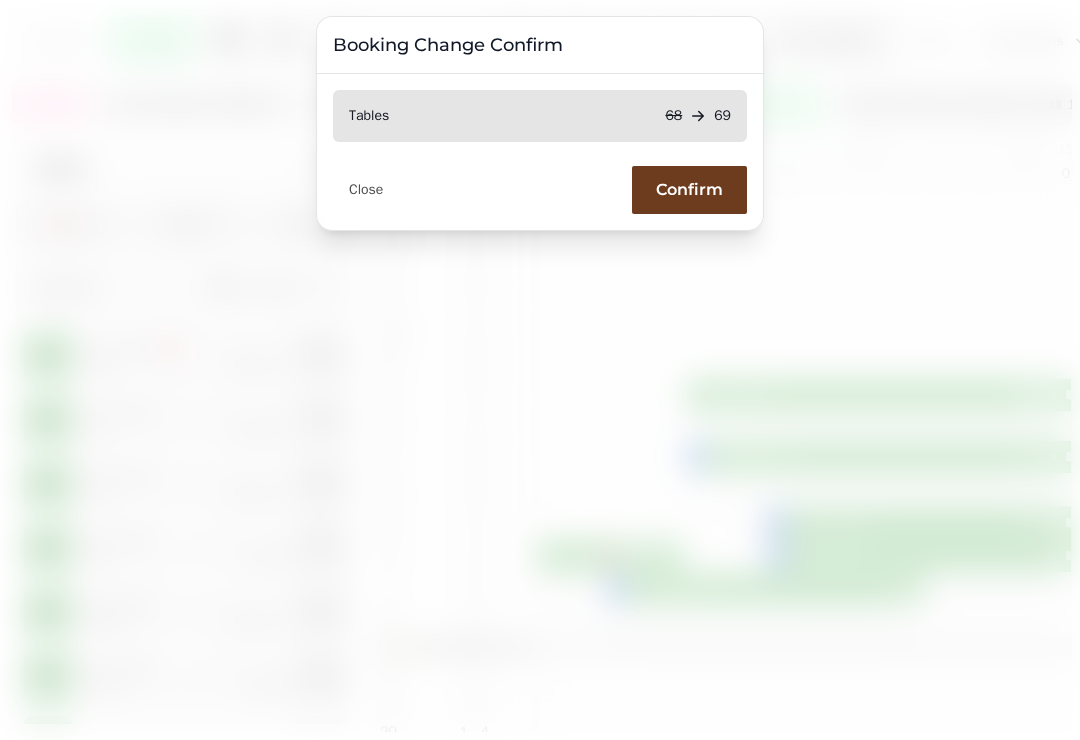 click on "Confirm" at bounding box center (689, 190) 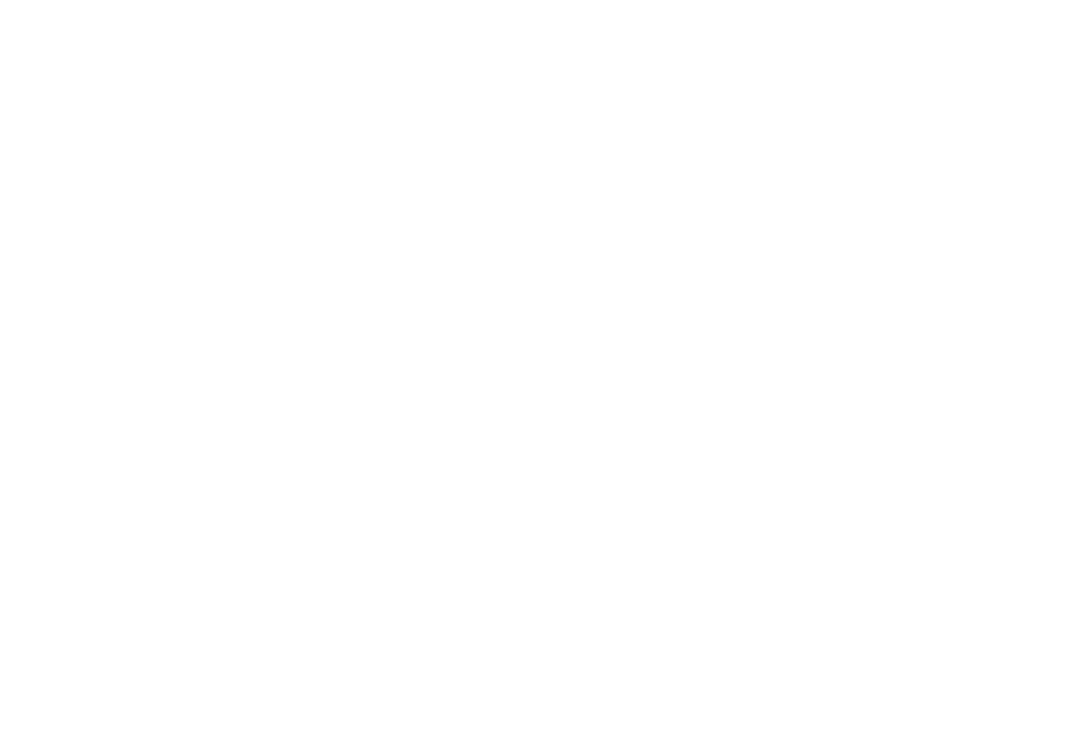 scroll, scrollTop: 0, scrollLeft: 0, axis: both 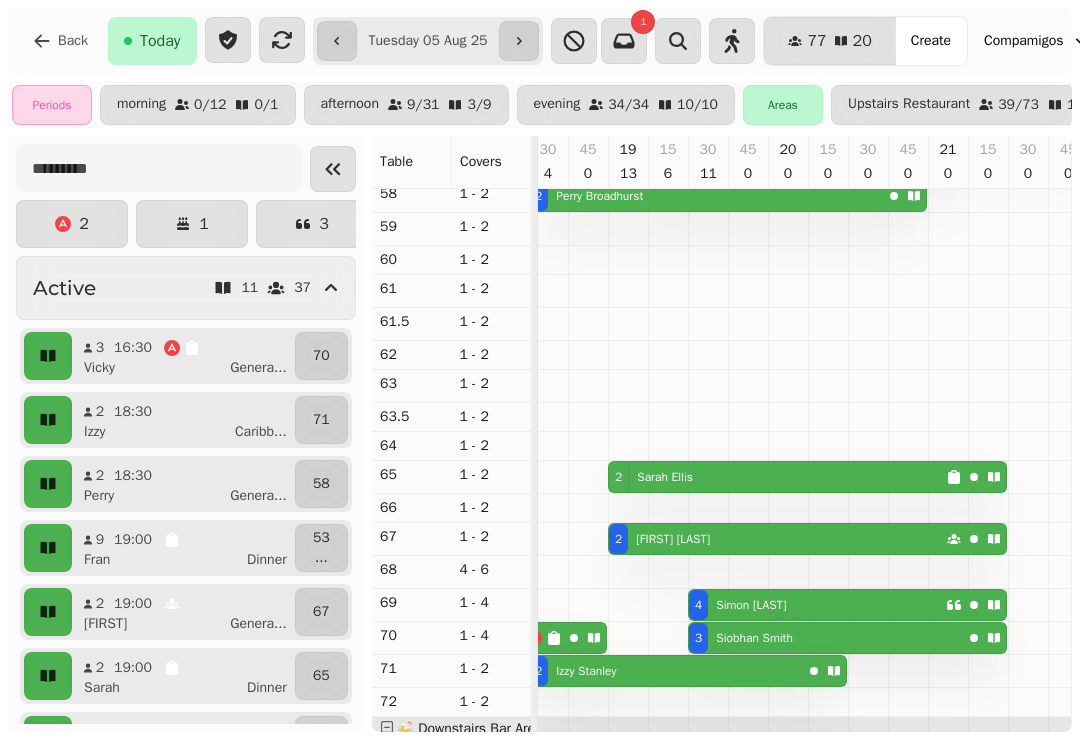 click on "[FIRST]   [LAST]" at bounding box center [751, 605] 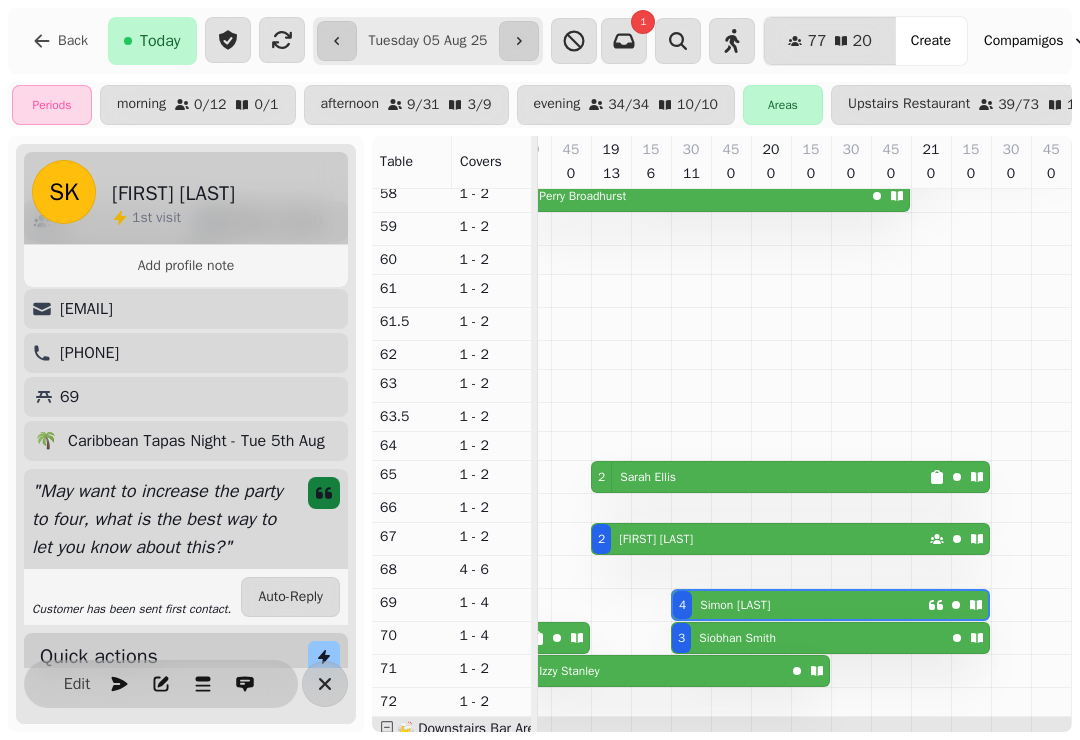 click at bounding box center [325, 684] 